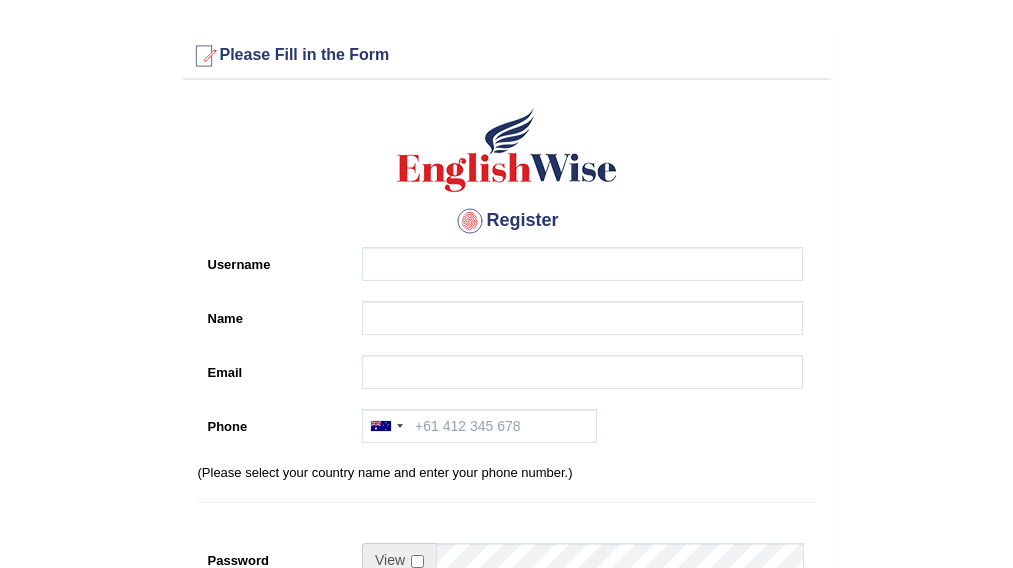 drag, startPoint x: 0, startPoint y: 0, endPoint x: 394, endPoint y: 256, distance: 469.8638 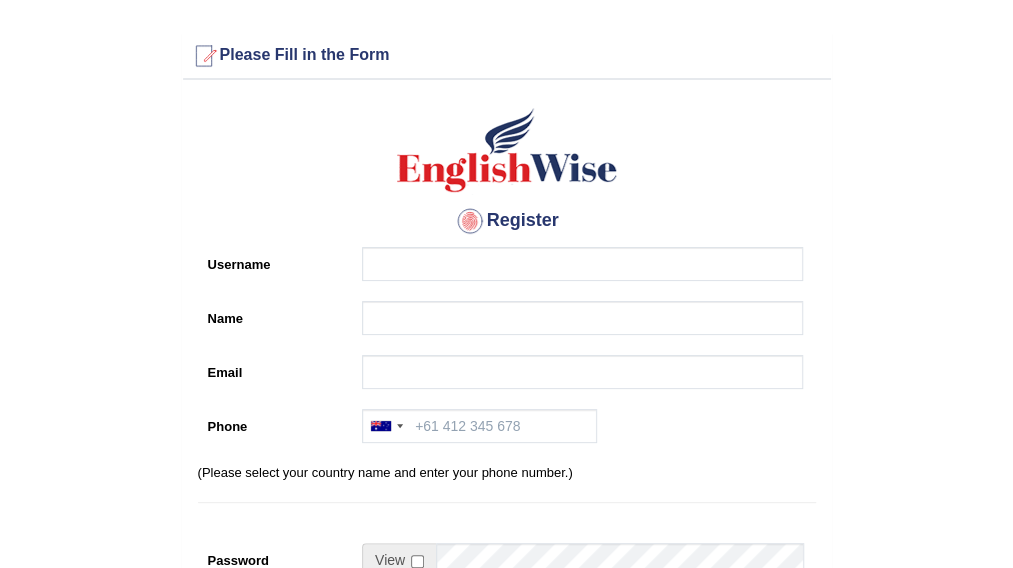 scroll, scrollTop: 0, scrollLeft: 0, axis: both 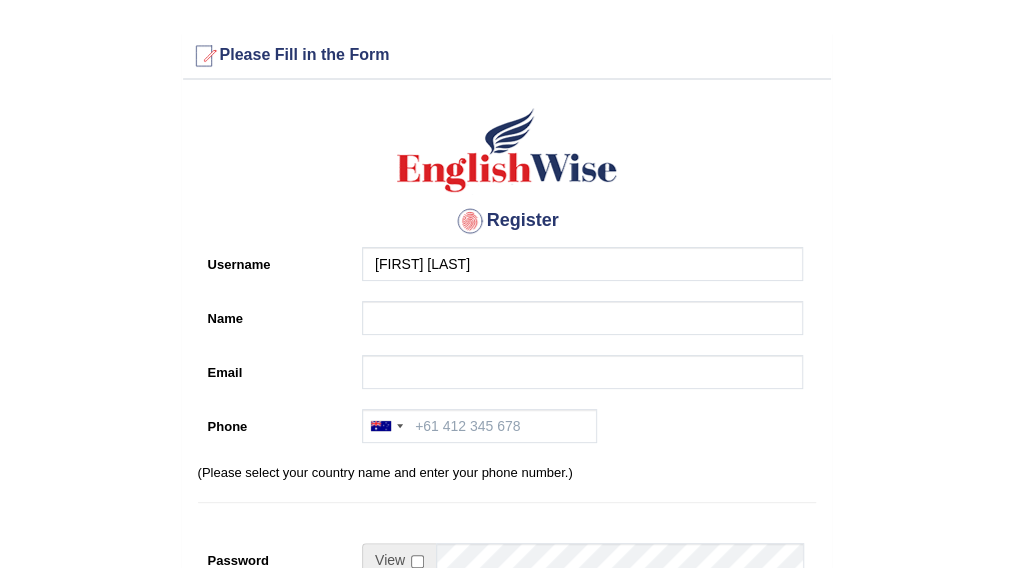 click on "Register
Username
[USERNAME]
Name
Email
Phone
[COUNTRY] +61 [COUNTRY] +91 [COUNTRY] +64 [COUNTRY] +1 [COUNTRY] +1 [COUNTRY] (‫الإمارات العربية المتحدة‬‎) +971 [COUNTRY] (‫المملكة العربية السعودية‬‎) +966 [COUNTRY] (‫البحرين‬‎) +973 [COUNTRY] (‫افغانستان‬‎) +93 [COUNTRY] (Shqipëri) +355 [COUNTRY] (‫الجزائر‬‎) +213 [COUNTRY] +1 [COUNTRY] +376 [COUNTRY] +244 [COUNTRY] +1 [COUNTRY] +1 [COUNTRY] +54 [COUNTRY] (Հայաստան) +374 [COUNTRY] +297 [COUNTRY] +61 [COUNTRY] (Österreich) +43 [COUNTRY] (Azərbaycan) +994 [COUNTRY] +1 [COUNTRY] (‫البحرين‬‎) +973 [COUNTRY] (বাংলাদেশ) +880 [COUNTRY] +1 [COUNTRY] (Беларусь) +375 [COUNTRY] +32 [COUNTRY] +501 [COUNTRY] +229 [COUNTRY] +1 [COUNTRY] (འབྲུག) +975 [COUNTRY] +591 [COUNTRY] +387 [COUNTRY] +267 +55 +246" at bounding box center (507, 507) 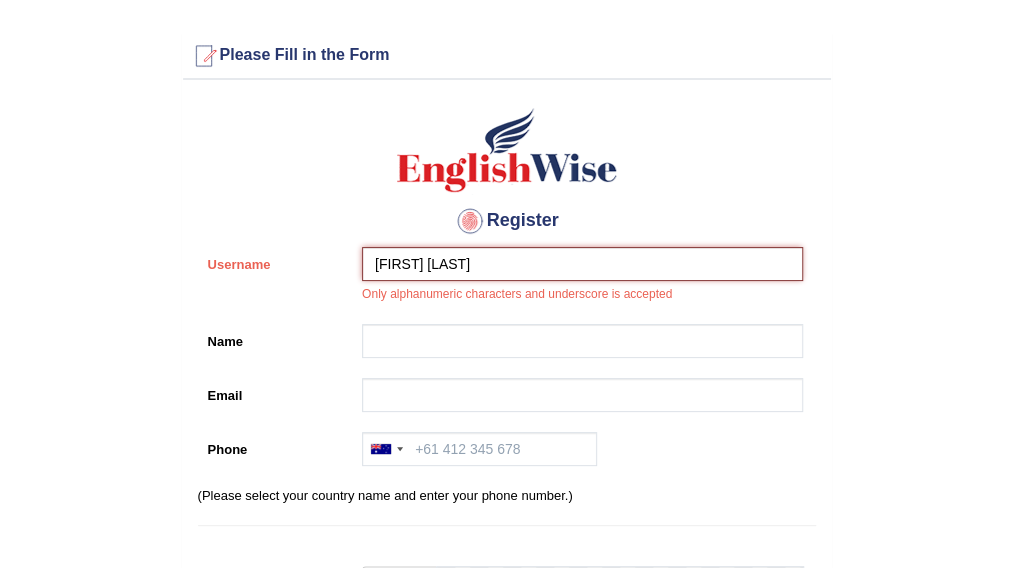 click on "zelia fatima" at bounding box center (582, 264) 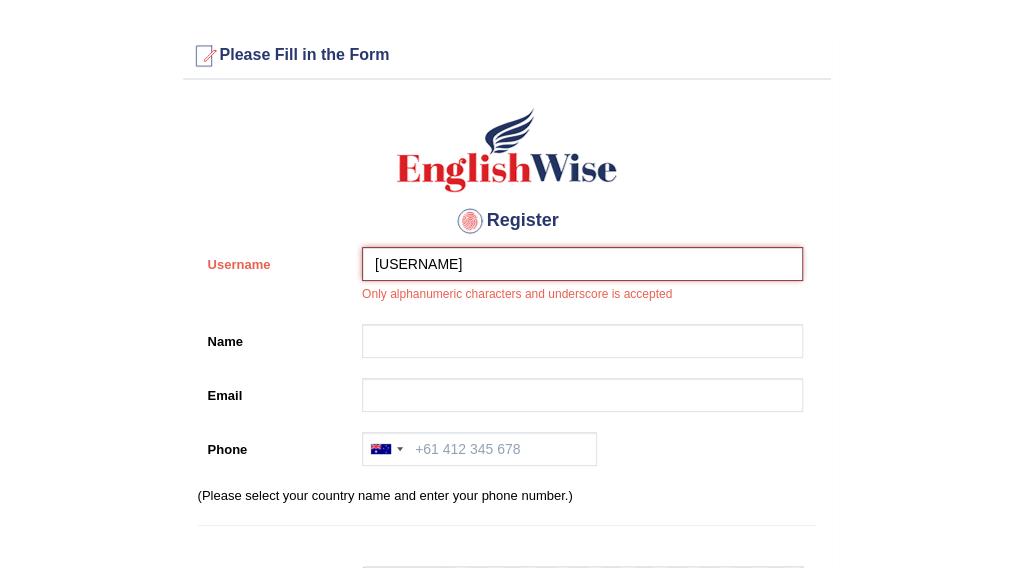 type on "ZeliaFatima" 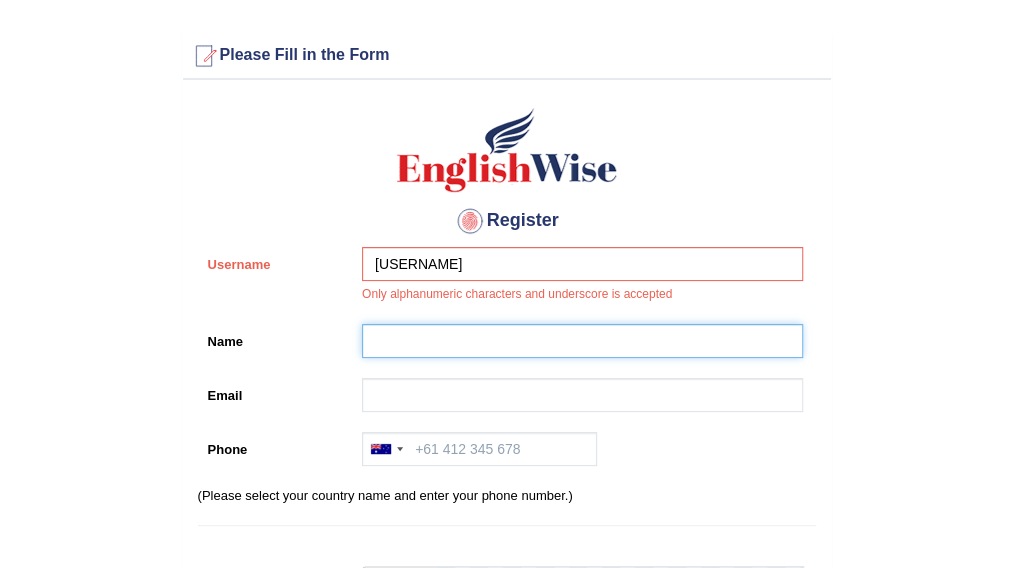 click on "Name" at bounding box center [582, 341] 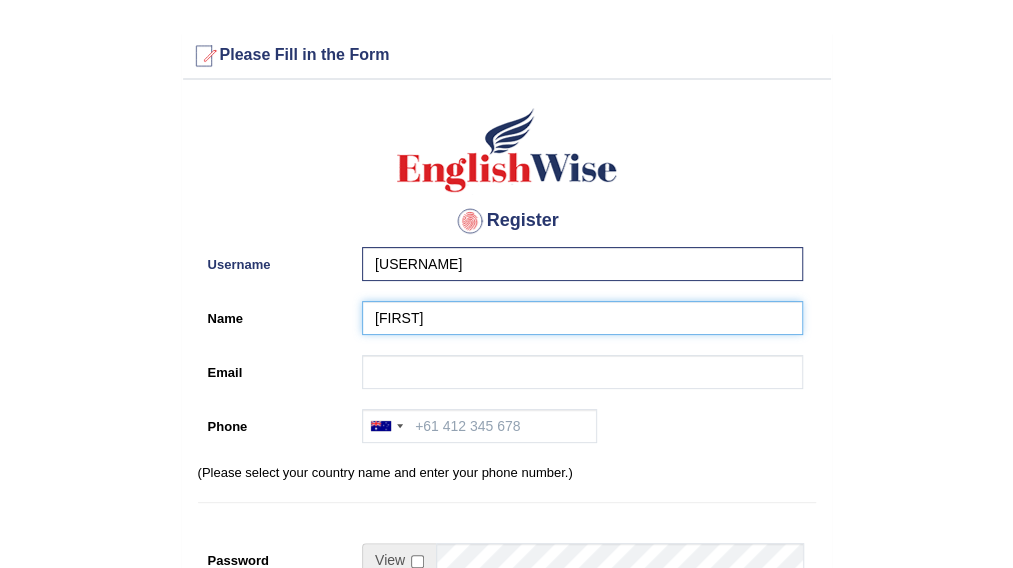 type on "[NAME]" 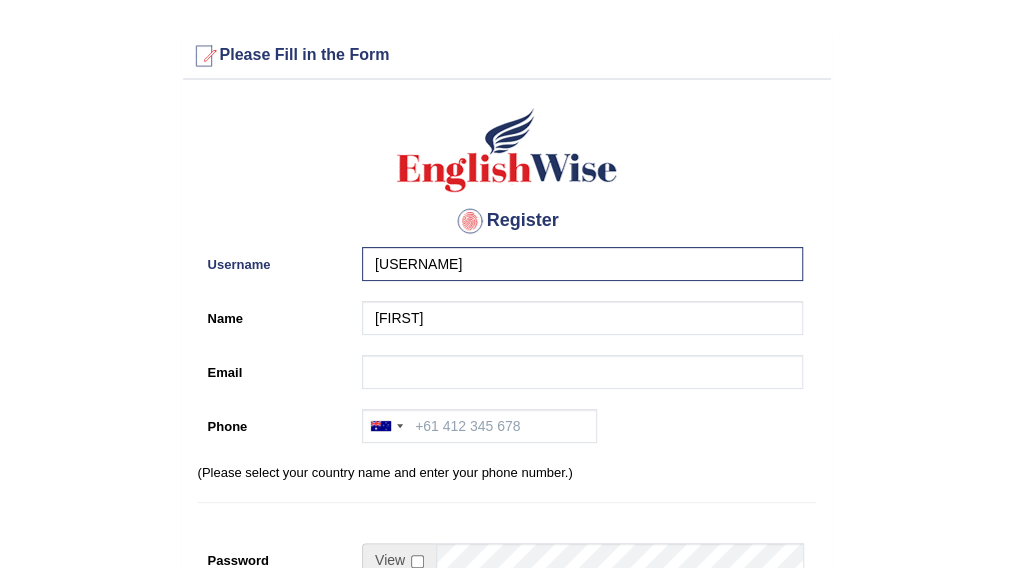 click on "Register
Username
ZeliaFatima
Name
Zelia
Email
Phone
Australia +61 India (भारत) +91 New Zealand +64 United States +1 Canada +1 United Arab Emirates (‫الإمارات العربية المتحدة‬‎) +971 Saudi Arabia (‫المملكة العربية السعودية‬‎) +966 Bahrain (‫البحرين‬‎) +973 Afghanistan (‫افغانستان‬‎) +93 Albania (Shqipëri) +355 Algeria (‫الجزائر‬‎) +213 American Samoa +1 Andorra +376 Angola +244 Anguilla +1 Antigua and Barbuda +1 Argentina +54 Armenia (Հայաստան) +374 Aruba +297 Australia +61 Austria (Österreich) +43 Azerbaijan (Azərbaycan) +994 Bahamas +1 Bahrain (‫البحرين‬‎) +973 Bangladesh (বাংলাদেশ) +880 Barbados +1 Belarus (Беларусь) +375 Belgium (België) +32 Belize +501 Benin (Bénin) +229 Bermuda +1 Bhutan (འབྲུག) +975 Bolivia +591 Bosnia and Herzegovina (Босна и Херцеговина) +387 Botswana +267 +55" at bounding box center (507, 507) 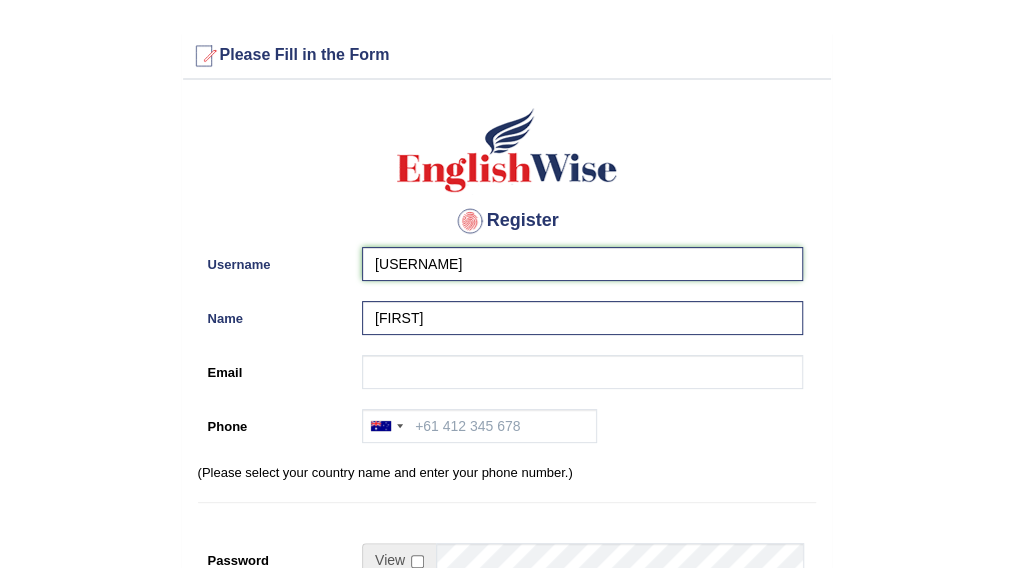 click on "ZeliaFatima" at bounding box center (582, 264) 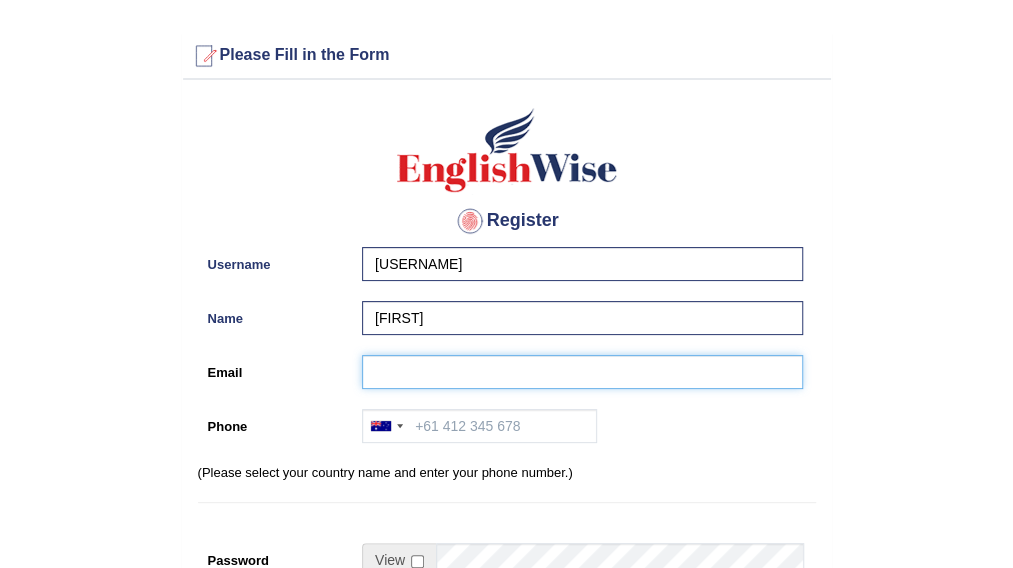 click on "Email" at bounding box center (582, 372) 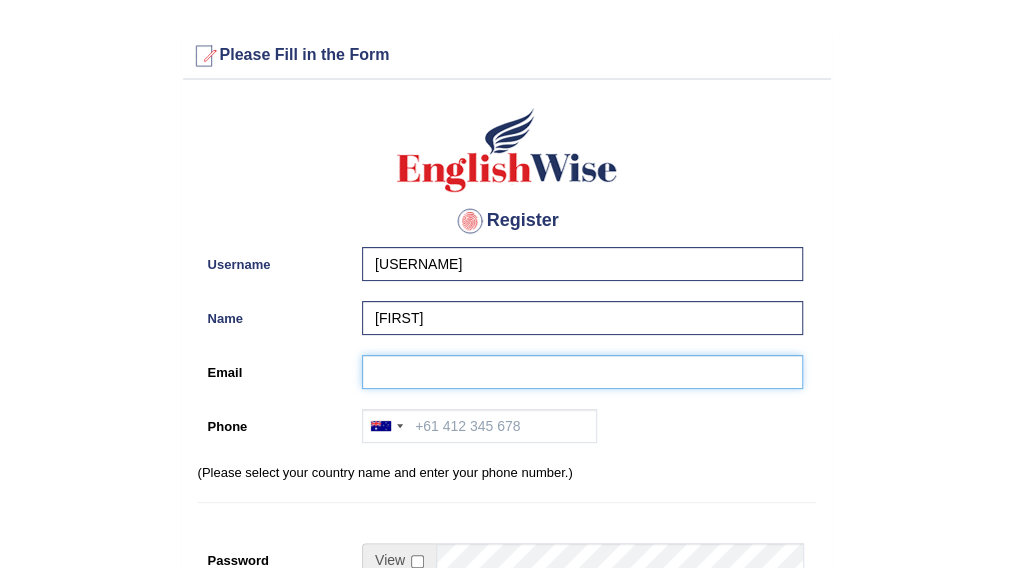 type on "zeliafatimacastro@gmail.com" 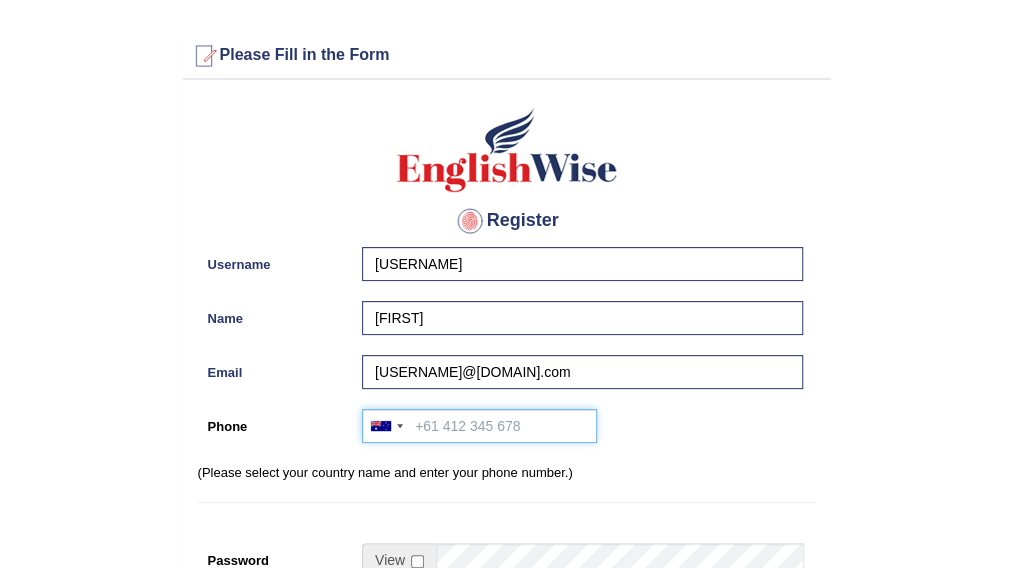 click on "Phone" at bounding box center [479, 426] 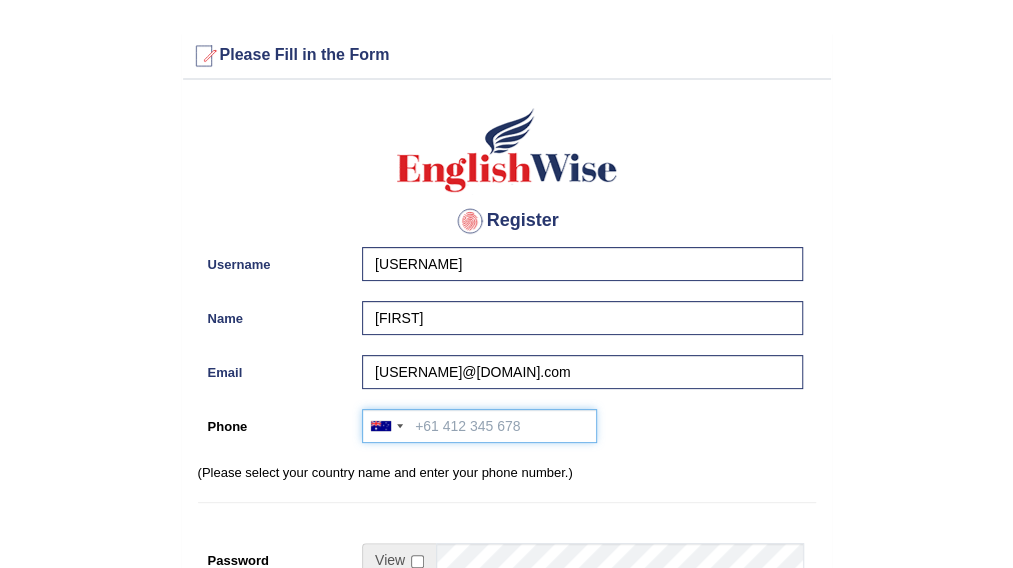 type on "+61457007549" 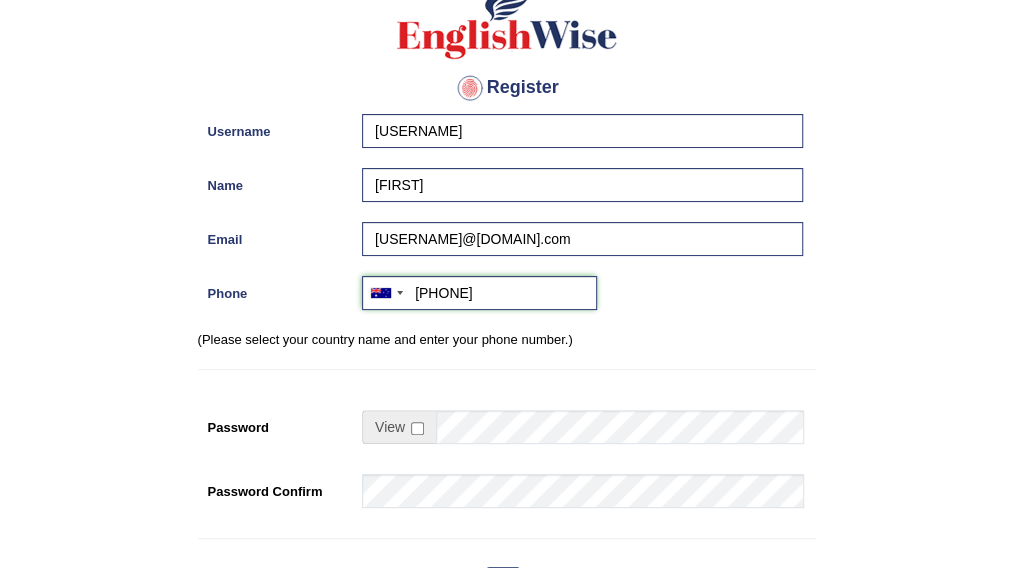 scroll, scrollTop: 198, scrollLeft: 0, axis: vertical 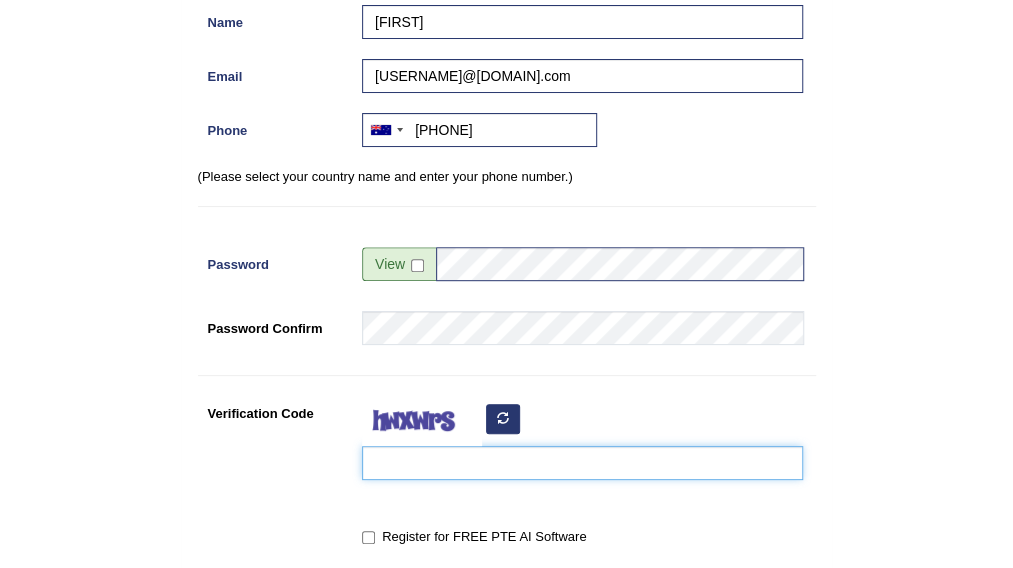 click on "Verification Code" at bounding box center (582, 463) 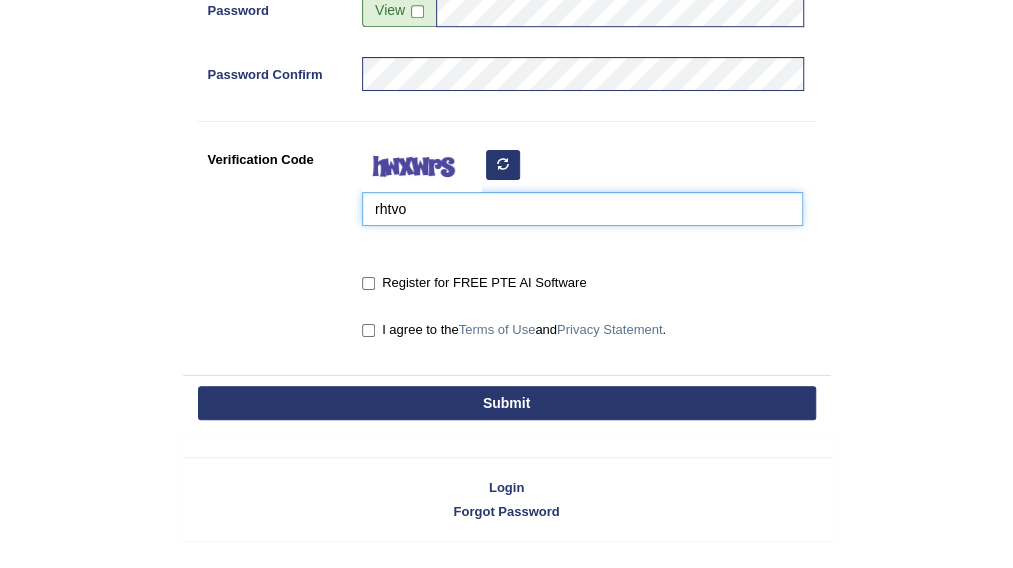 scroll, scrollTop: 553, scrollLeft: 0, axis: vertical 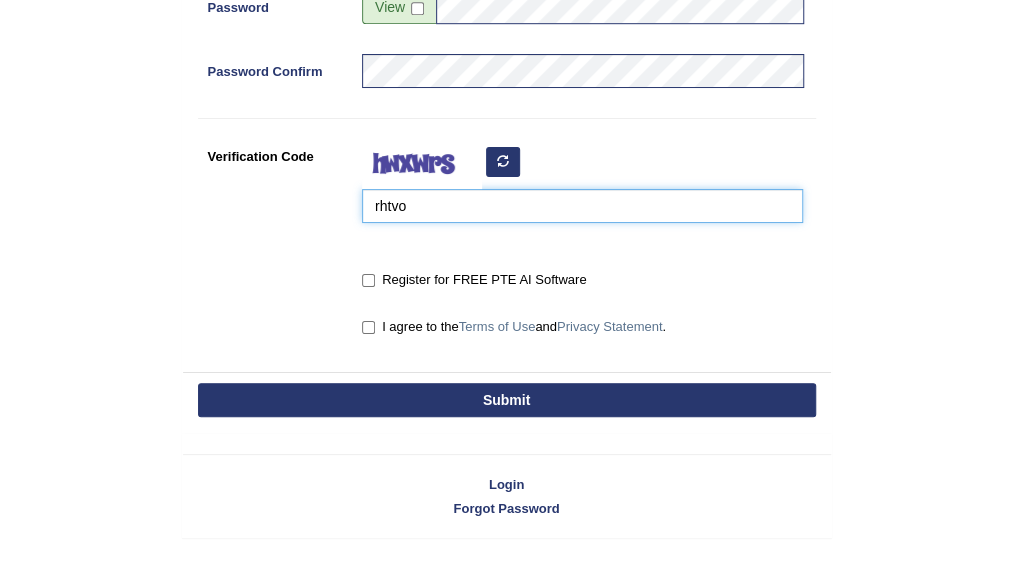 type on "rhtvo" 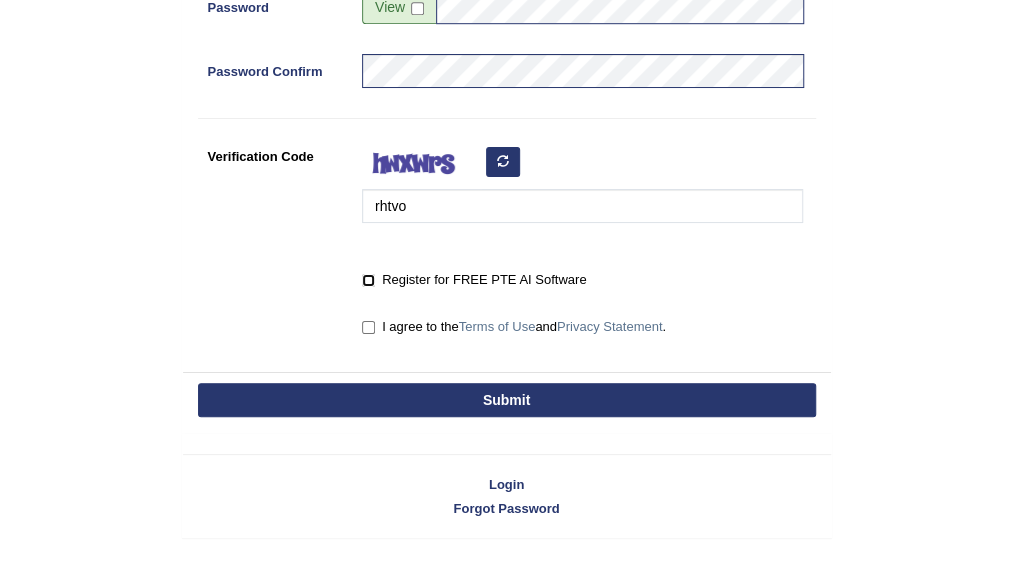 click on "Register for FREE PTE AI Software" at bounding box center (368, 280) 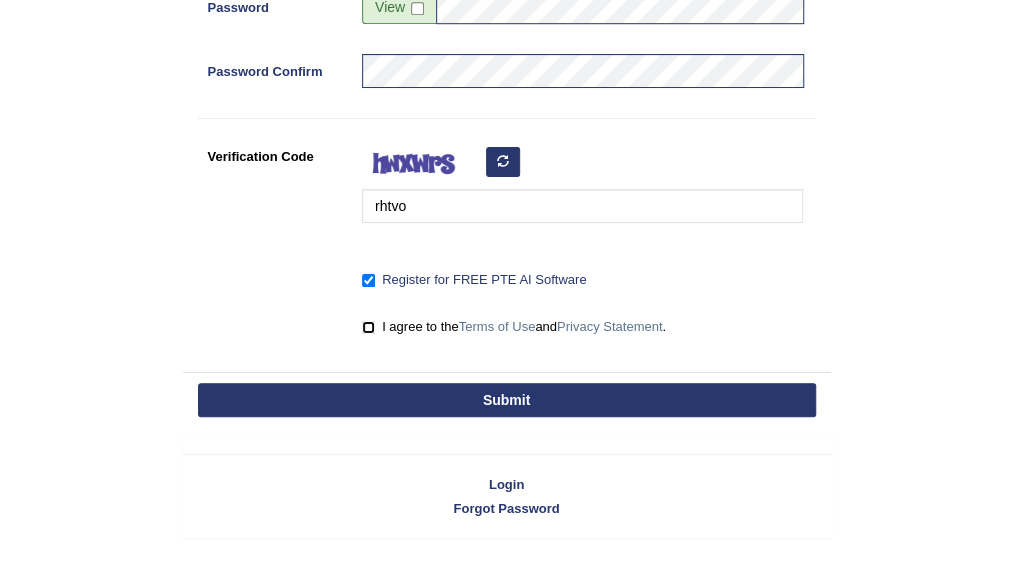 click on "I agree to the  Terms of Use  and  Privacy Statement ." at bounding box center [368, 327] 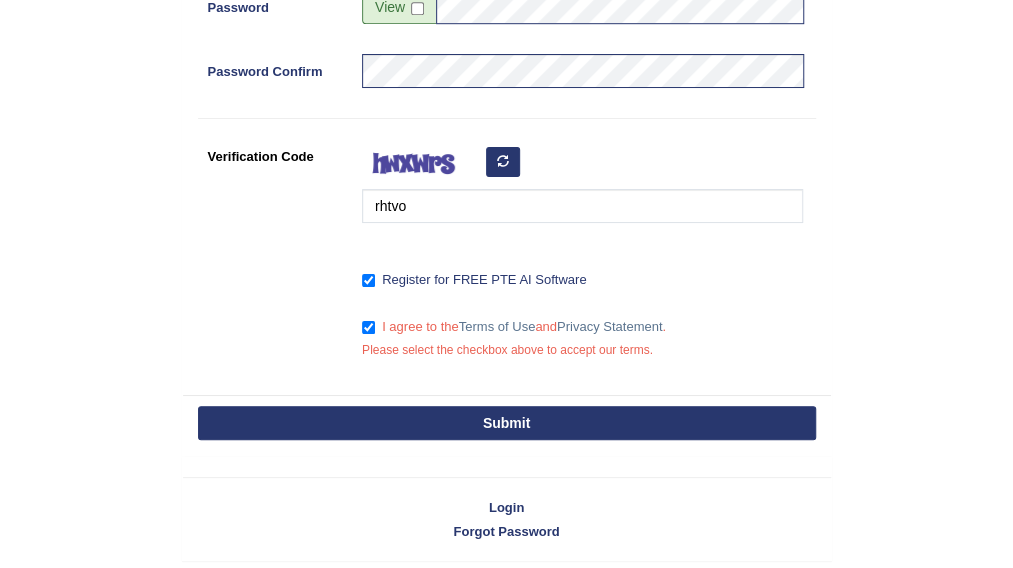 click on "Submit" at bounding box center (507, 423) 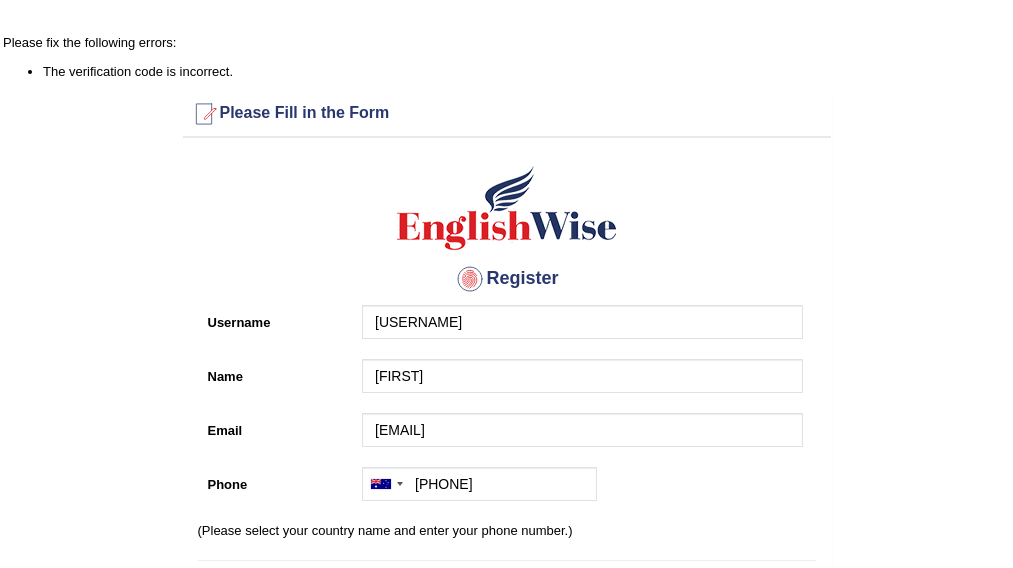 scroll, scrollTop: 0, scrollLeft: 0, axis: both 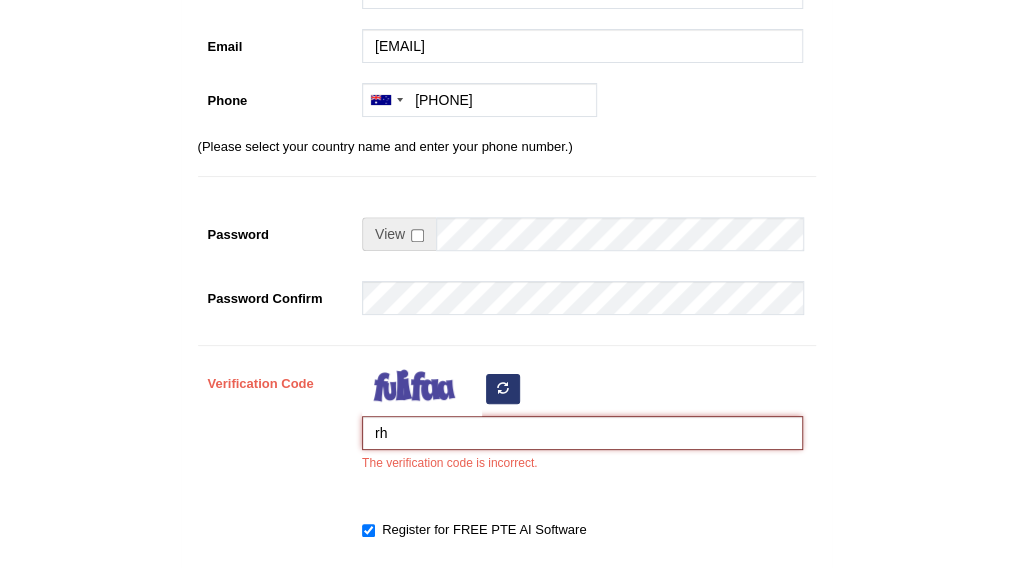 type on "r" 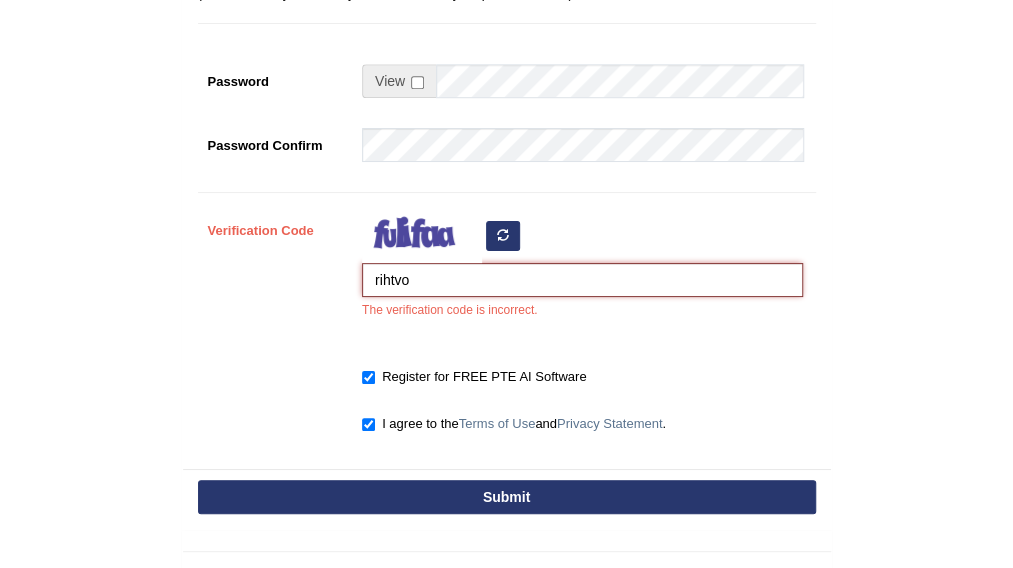 scroll, scrollTop: 563, scrollLeft: 0, axis: vertical 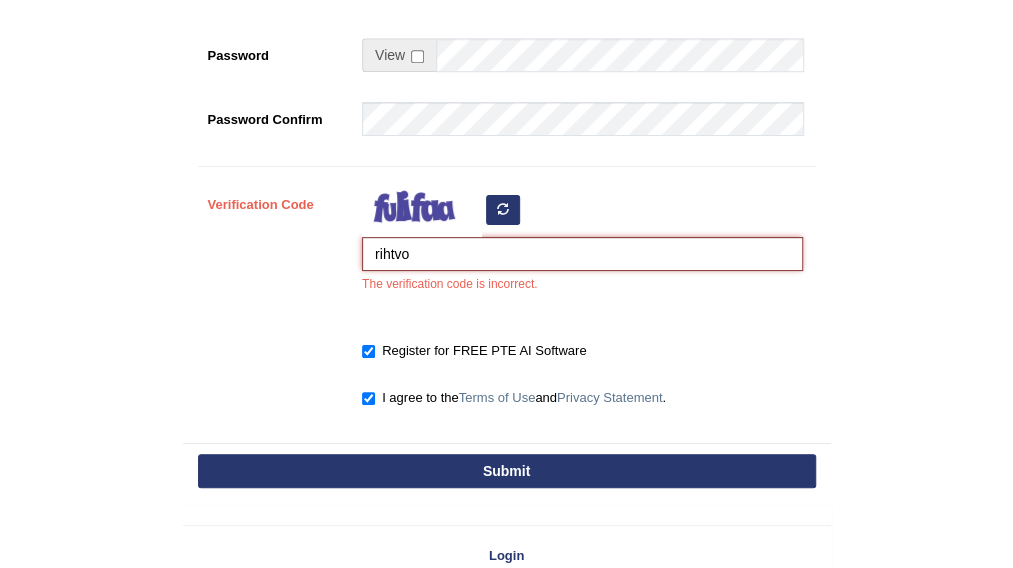 type on "rihtvo" 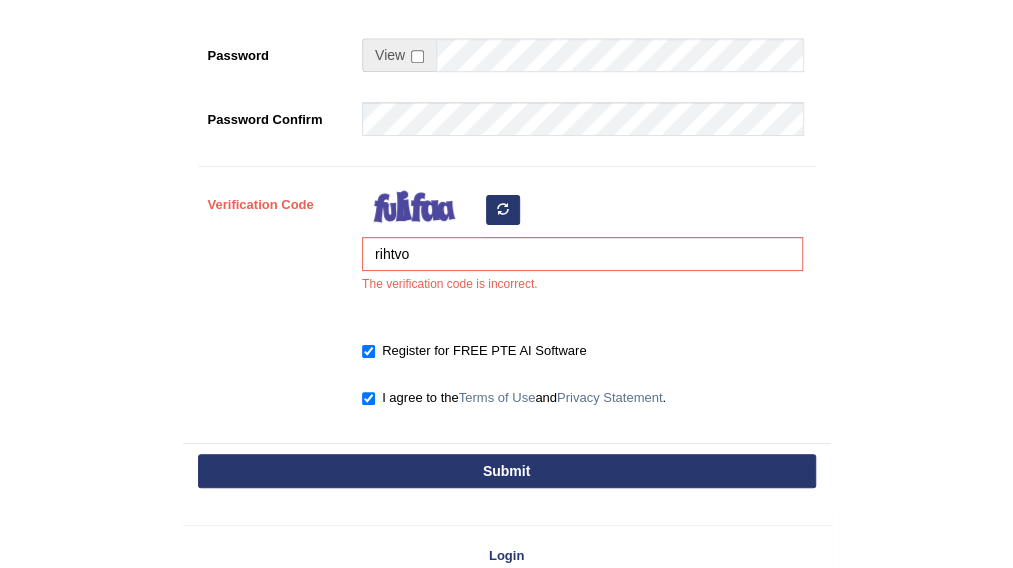 click on "Submit" at bounding box center [507, 471] 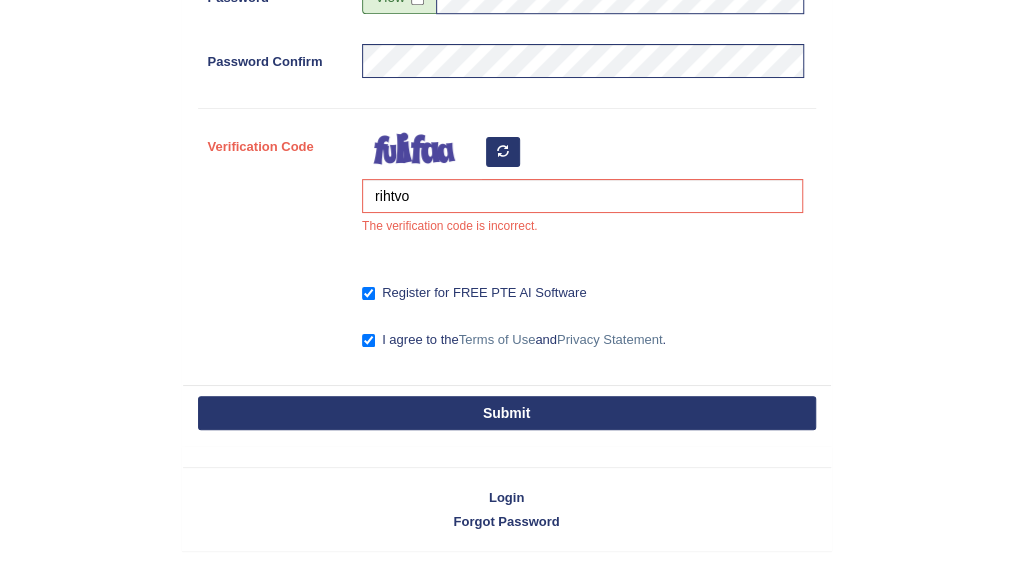 scroll, scrollTop: 505, scrollLeft: 0, axis: vertical 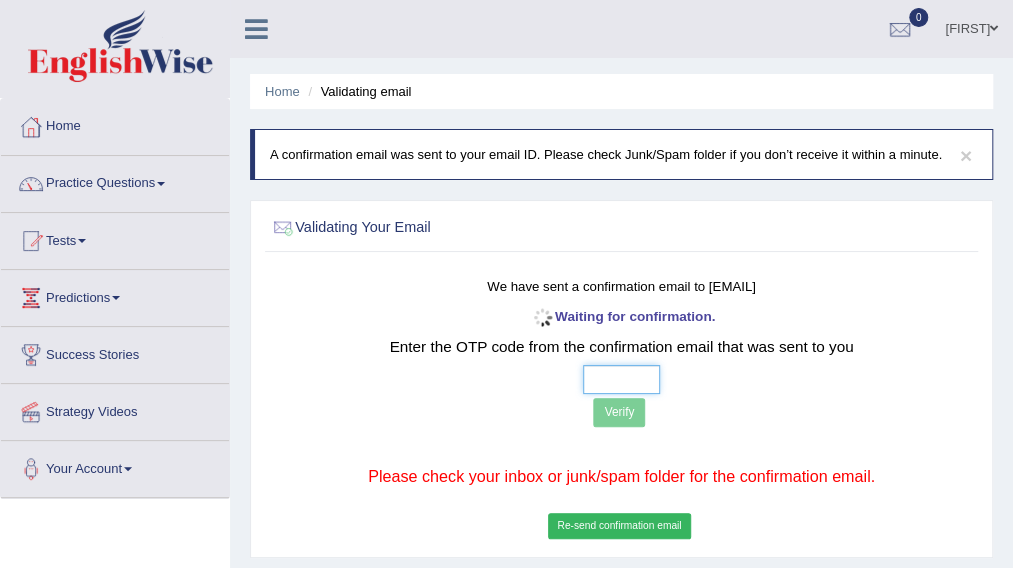 click at bounding box center (621, 379) 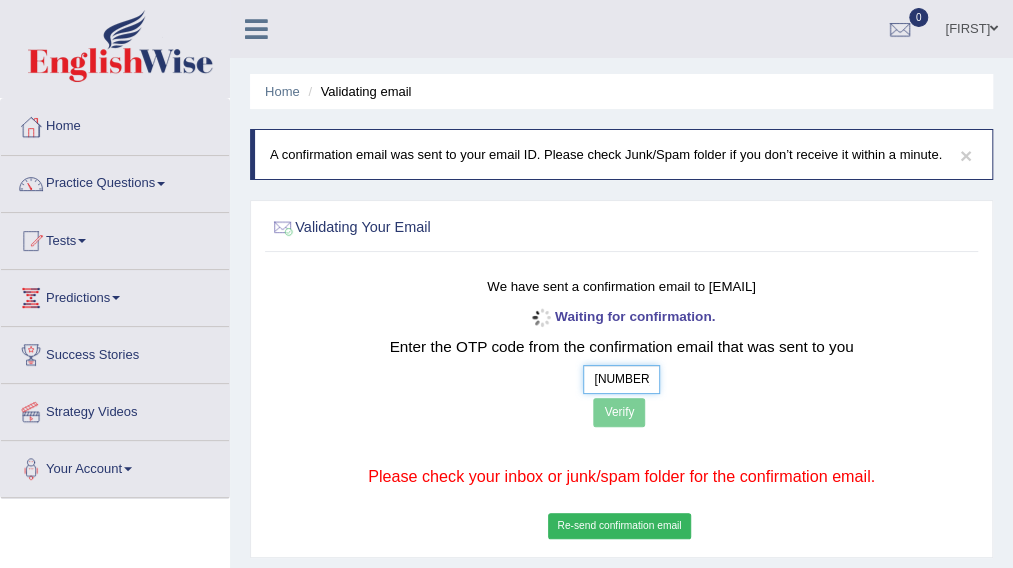 type on "[NUMBER] [NUMBER] [NUMBER] [NUMBER]" 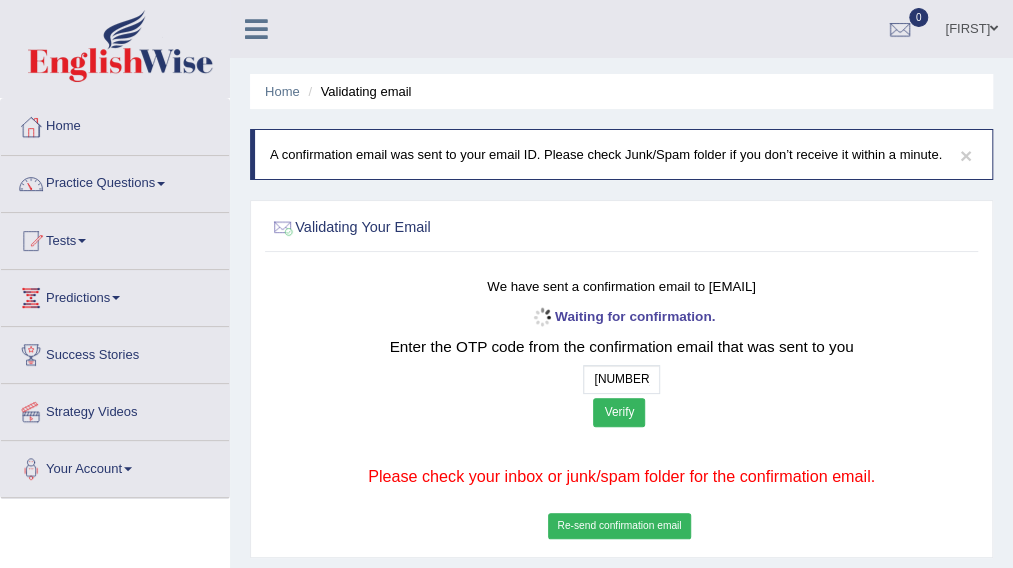 click on "Verify" at bounding box center [619, 412] 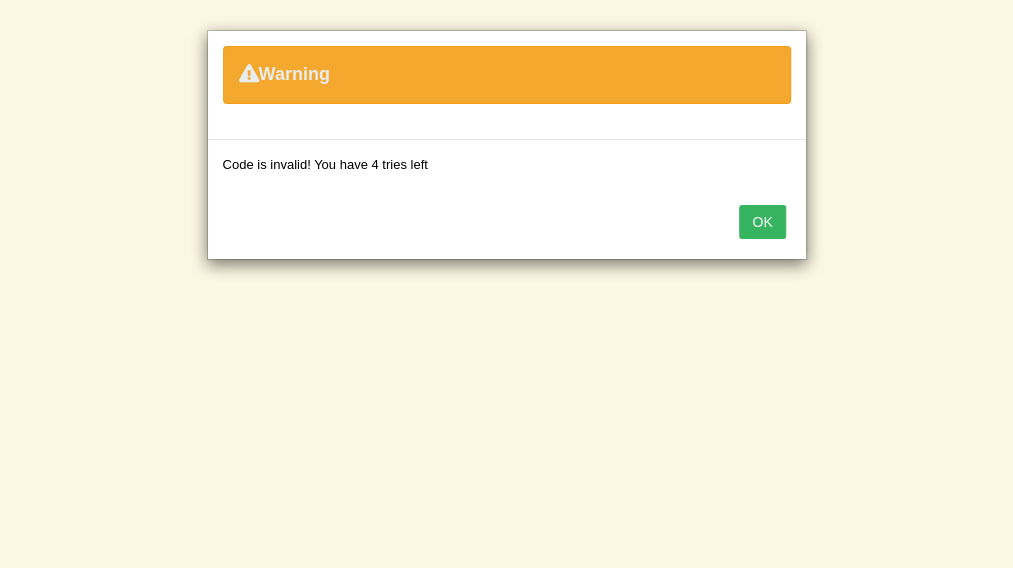 click on "OK" at bounding box center [762, 222] 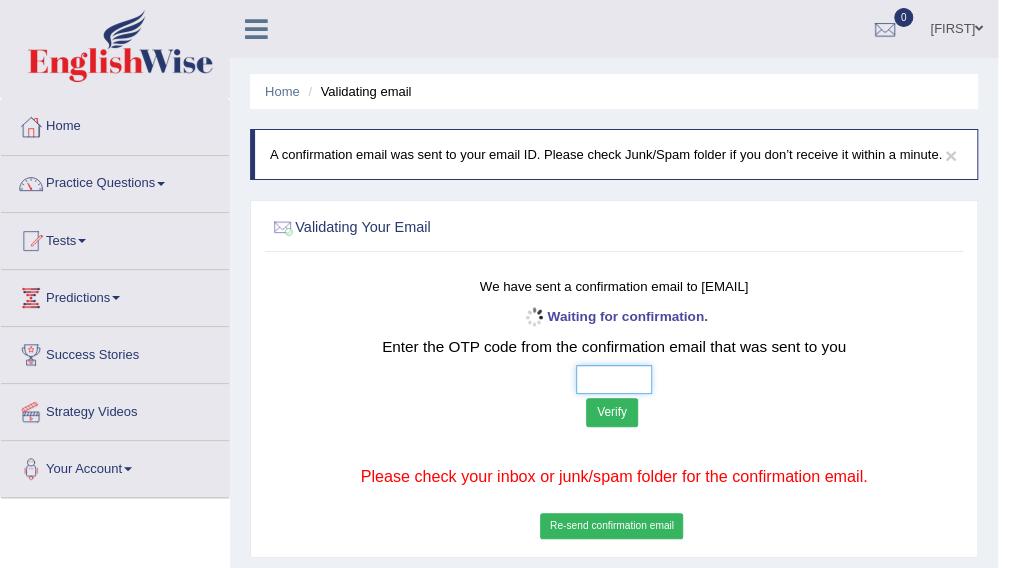 click at bounding box center (614, 379) 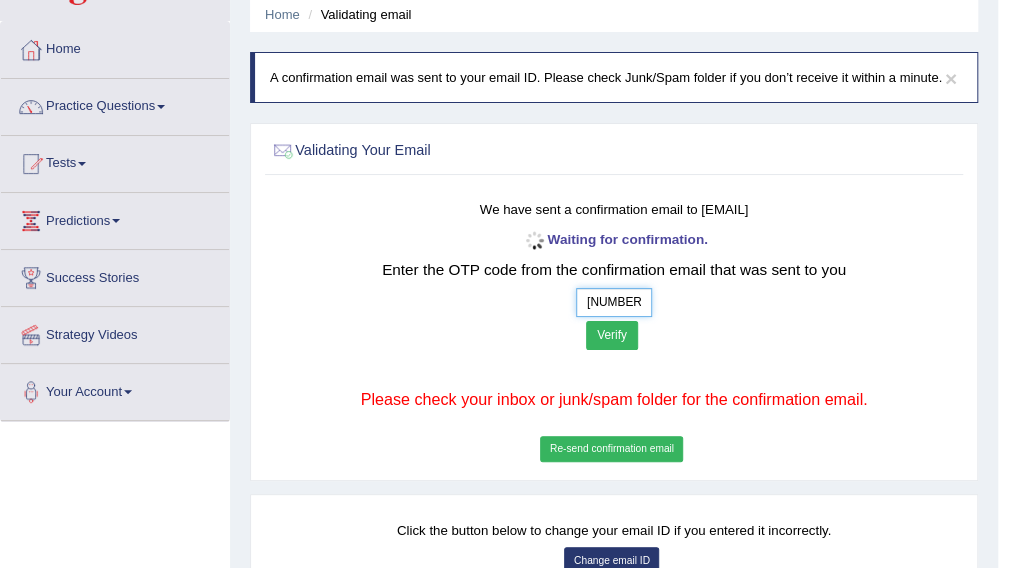 scroll, scrollTop: 85, scrollLeft: 0, axis: vertical 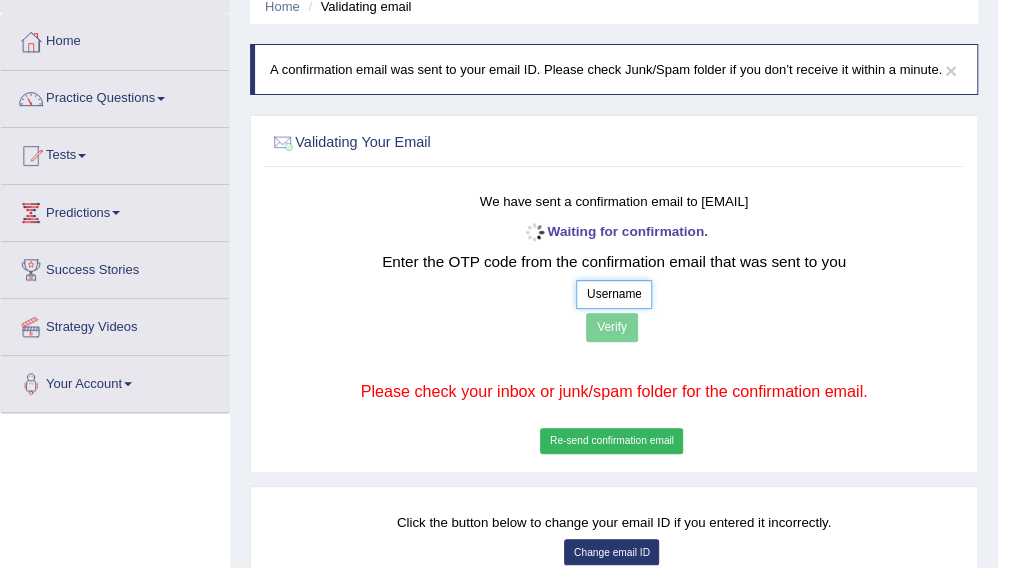 type on "0  _  _  _" 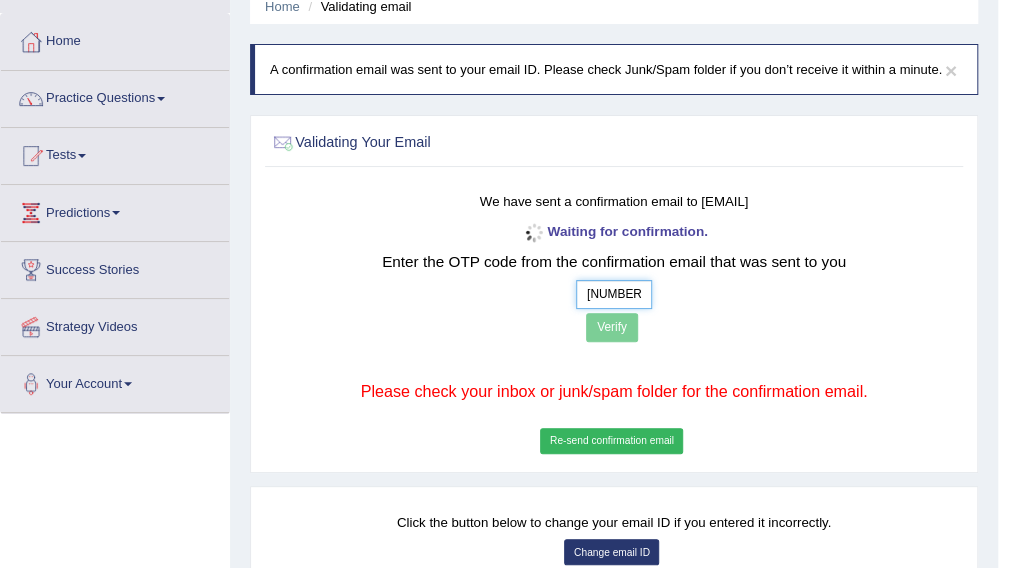 type on "2  9  0  8" 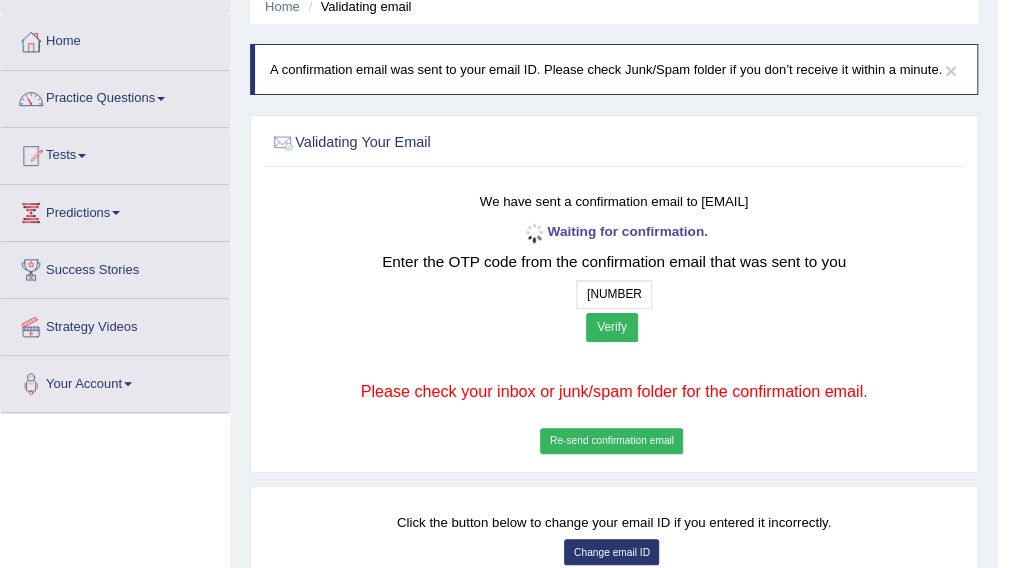click on "Verify" at bounding box center (612, 327) 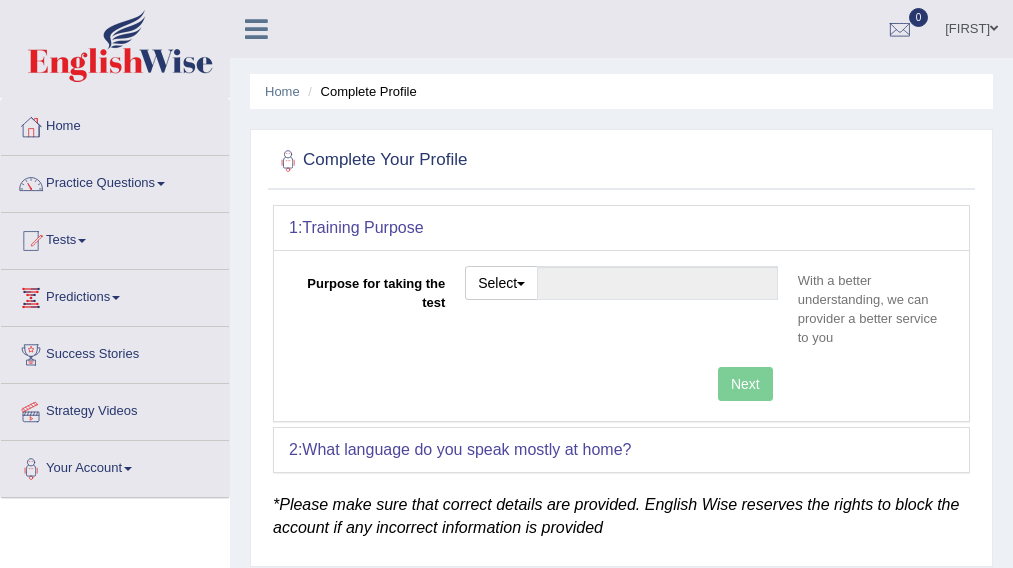 scroll, scrollTop: 0, scrollLeft: 0, axis: both 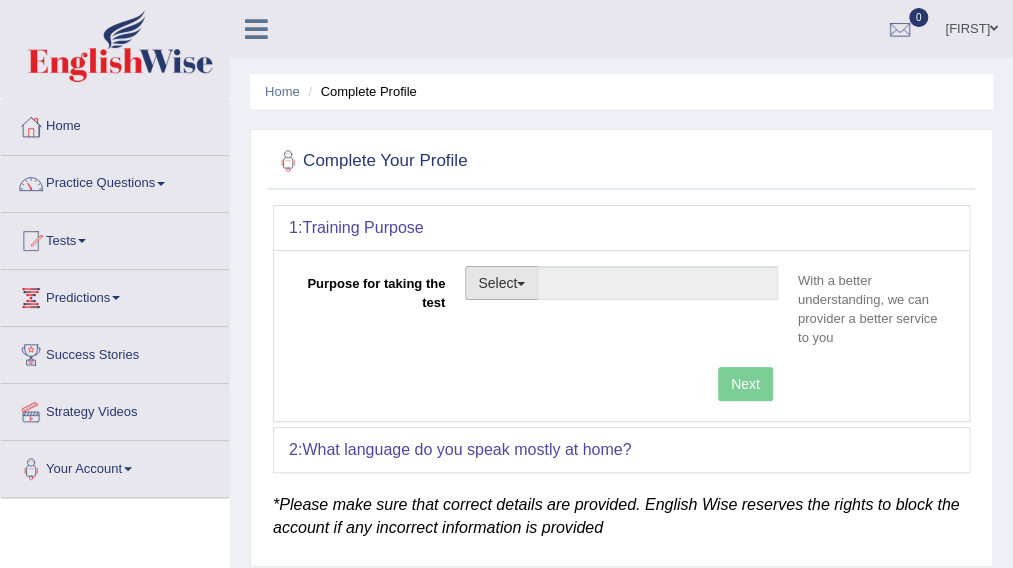 click on "Select" at bounding box center (501, 283) 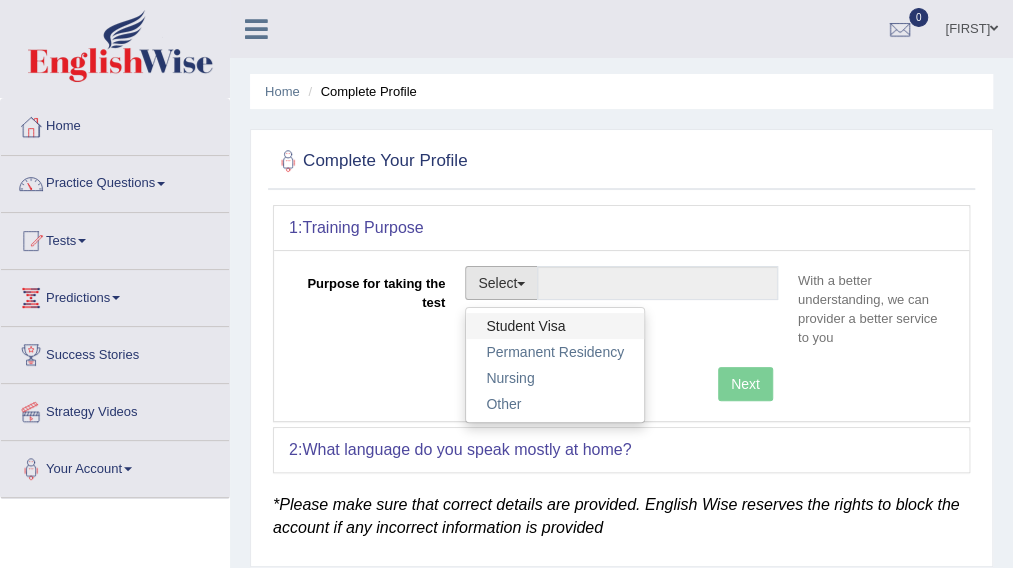 click on "Student Visa" at bounding box center (555, 326) 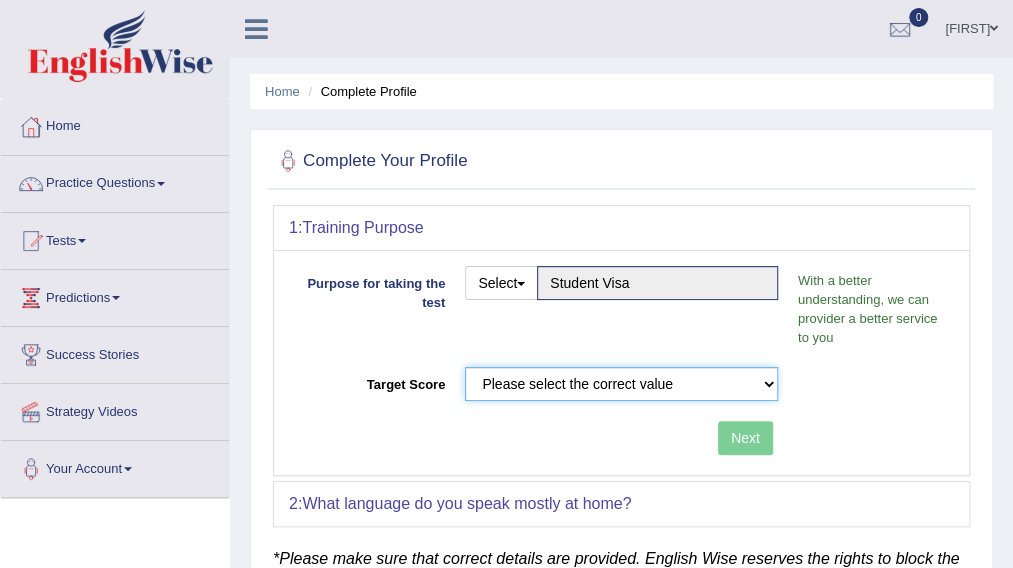 click on "Please select the correct value
50 (6 bands)
58 (6.5 bands)
65 (7 bands)
79 (8 bands)" at bounding box center [621, 384] 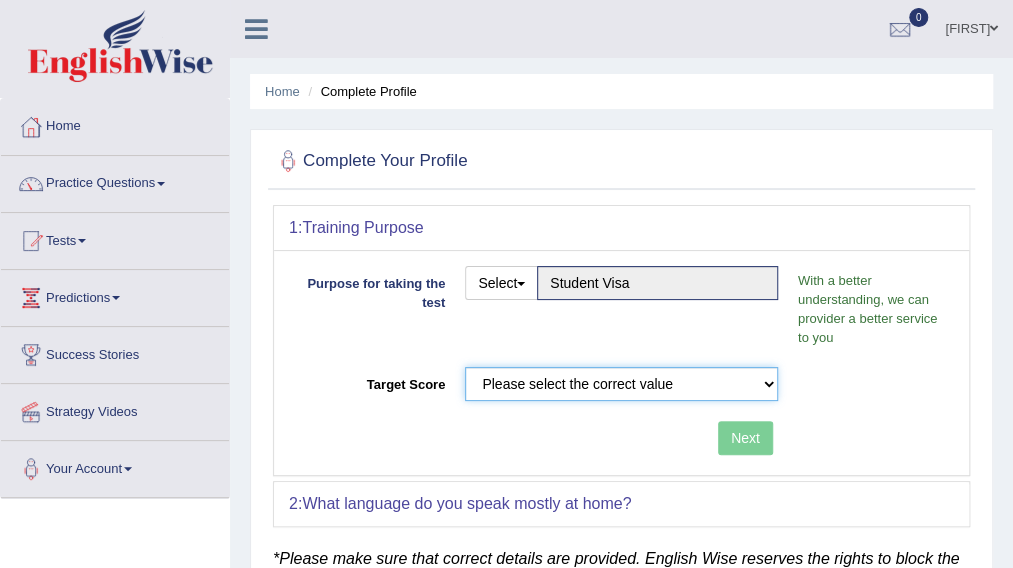 select on "58" 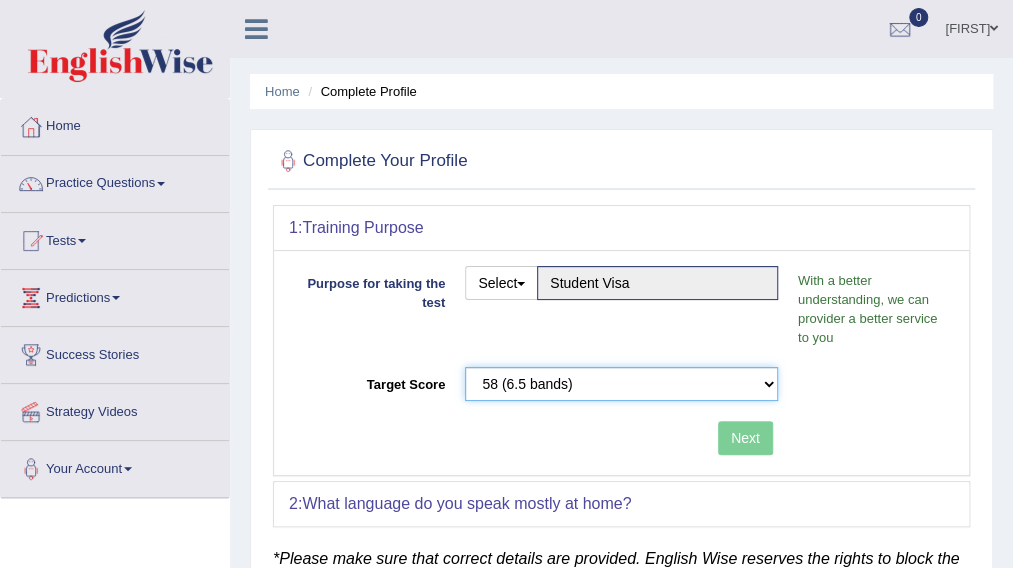 click on "Please select the correct value
50 (6 bands)
58 (6.5 bands)
65 (7 bands)
79 (8 bands)" at bounding box center [621, 384] 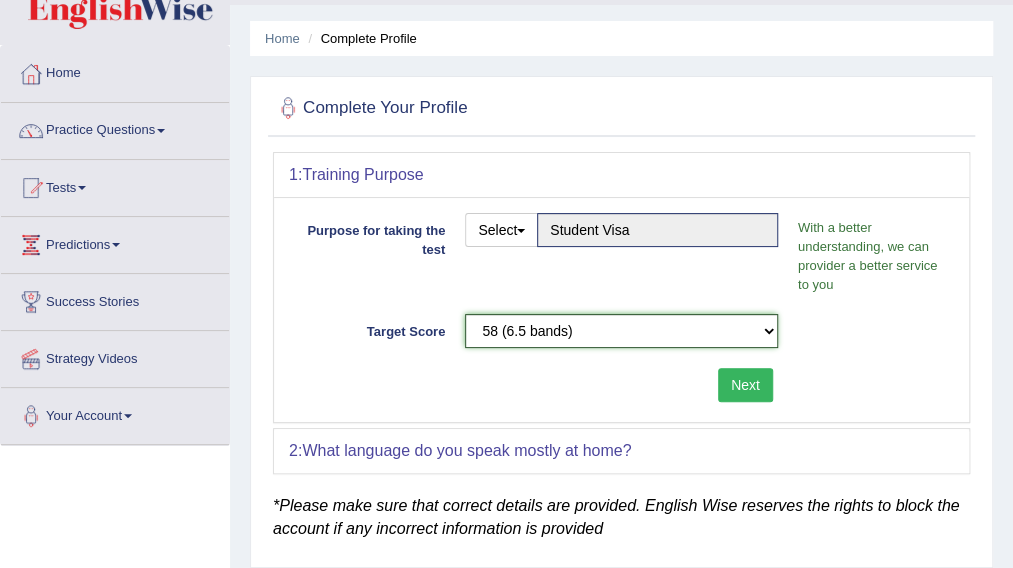 scroll, scrollTop: 101, scrollLeft: 0, axis: vertical 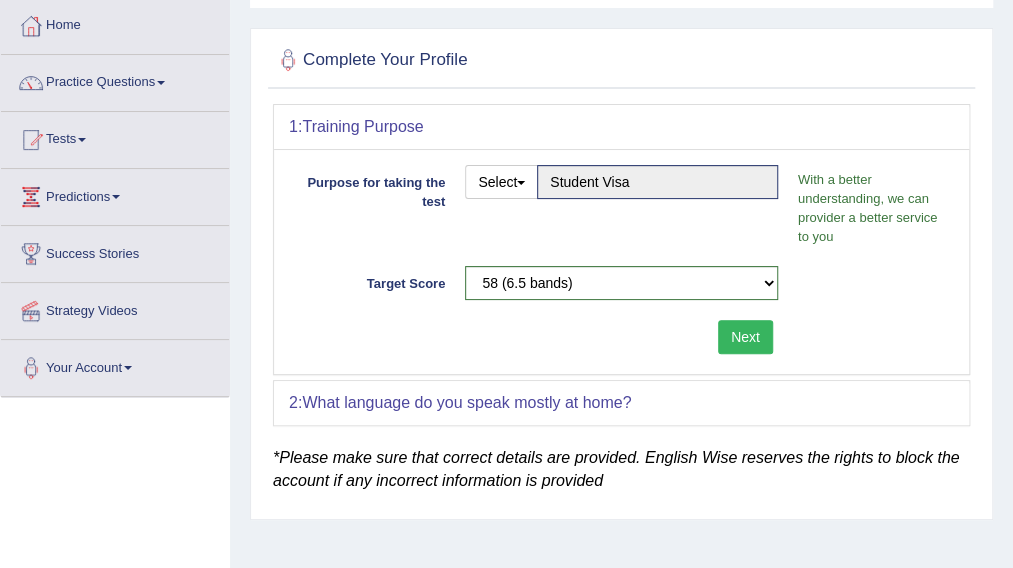 click on "Next" at bounding box center (745, 337) 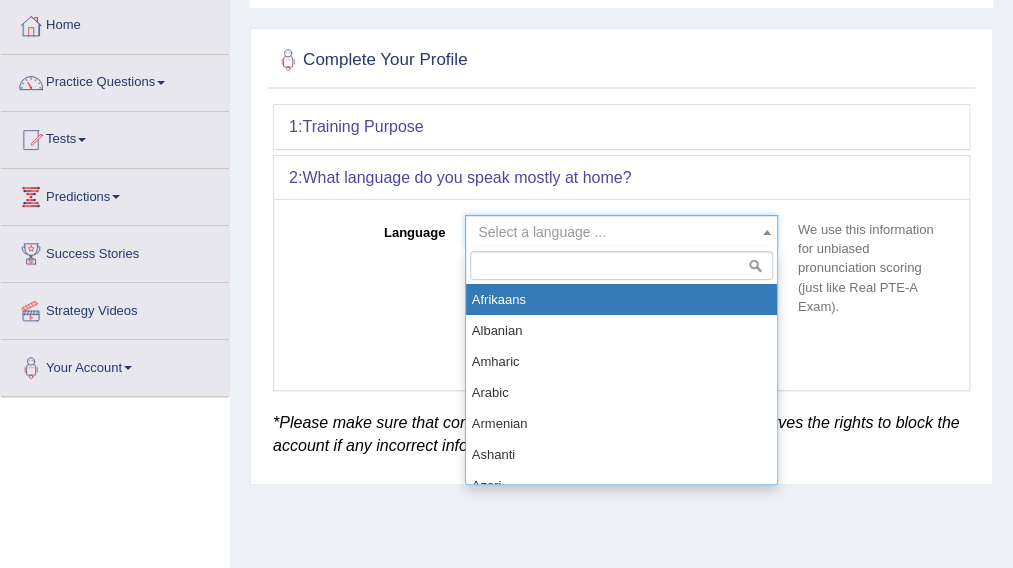 click on "Select a language ..." at bounding box center [615, 232] 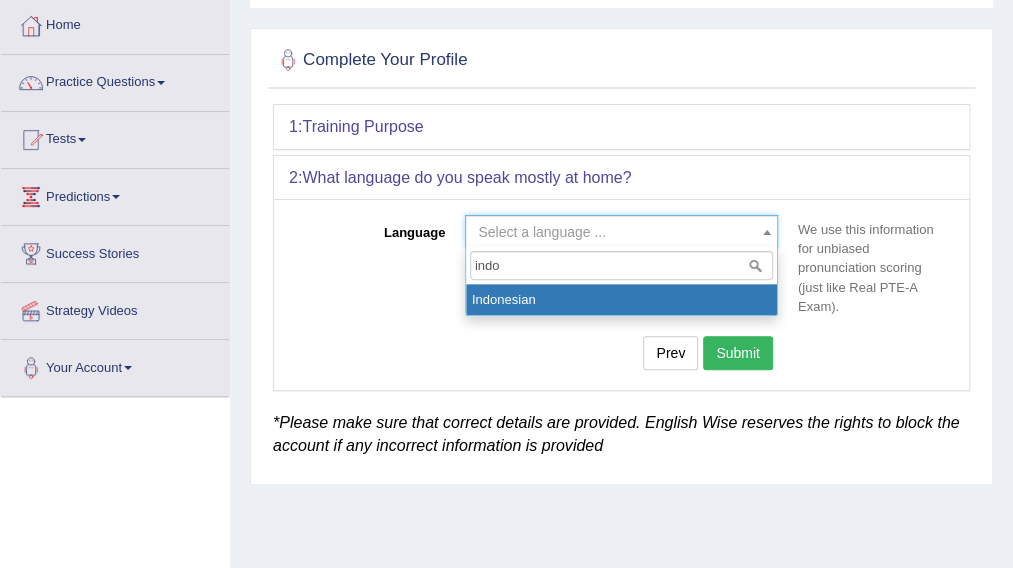 type on "indo" 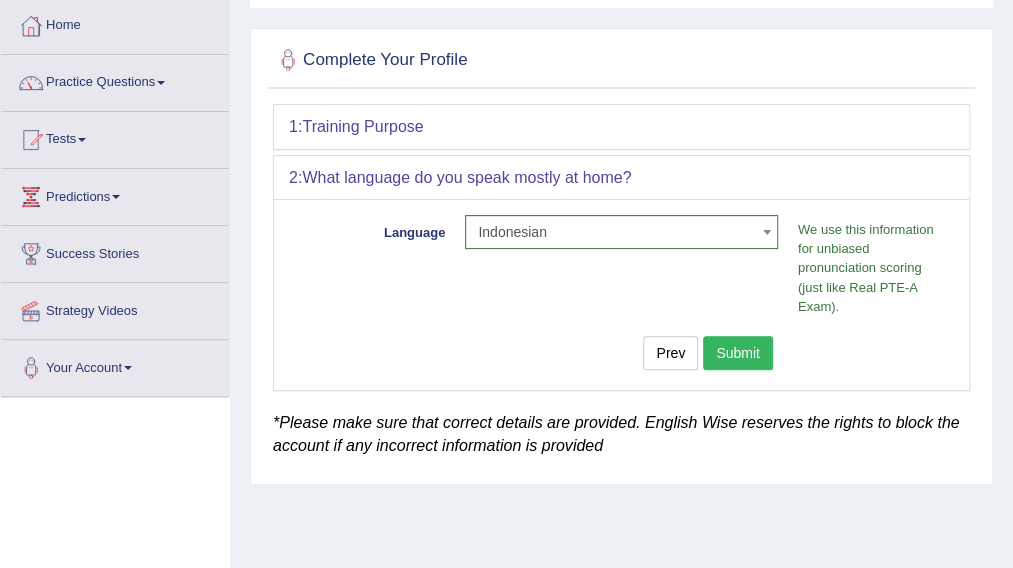 click on "Submit" at bounding box center [738, 353] 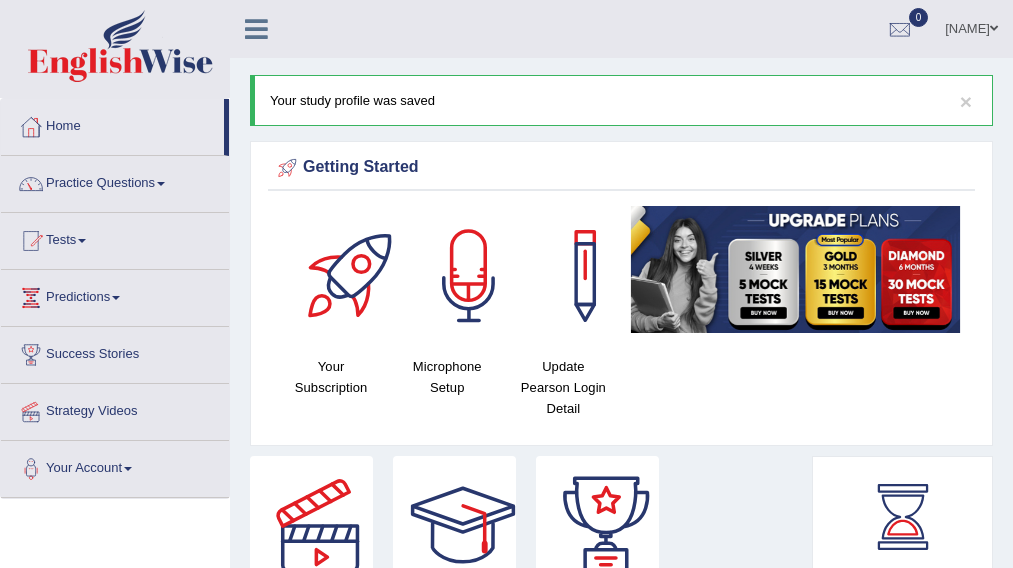 scroll, scrollTop: 0, scrollLeft: 0, axis: both 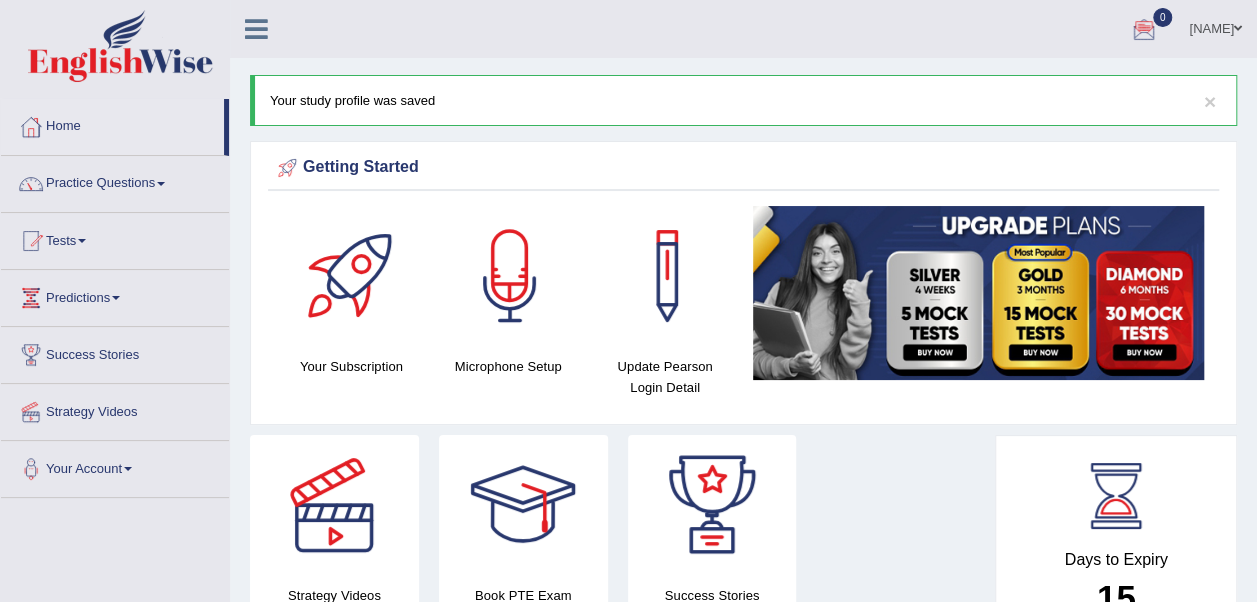 click on "Getting Started" at bounding box center (743, 168) 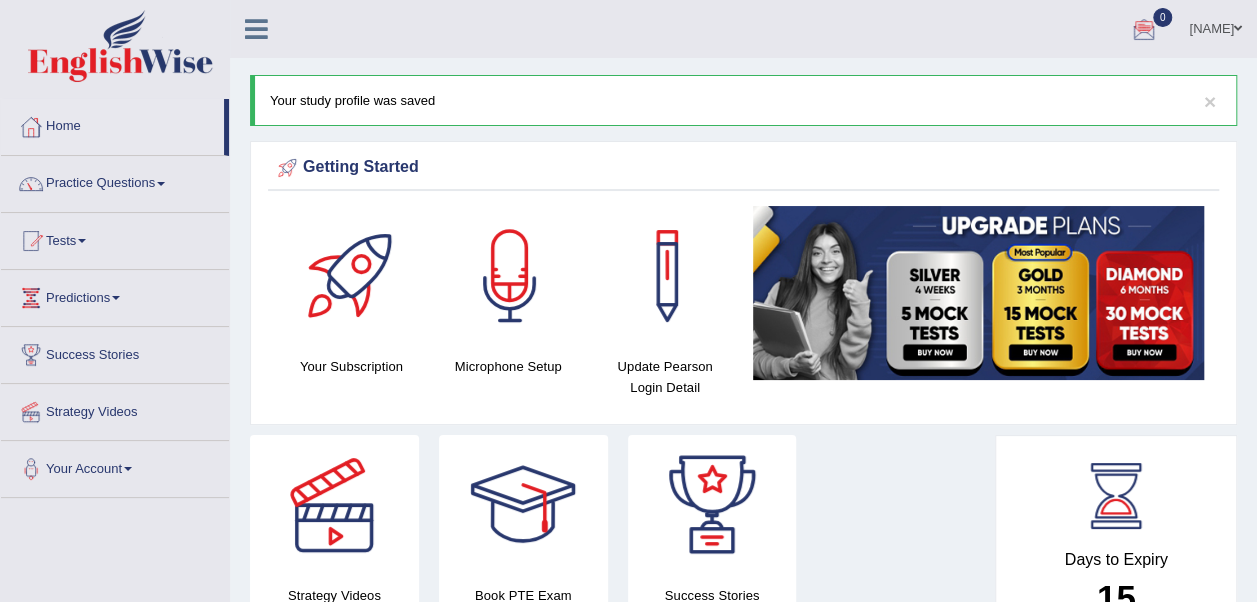 click at bounding box center [510, 276] 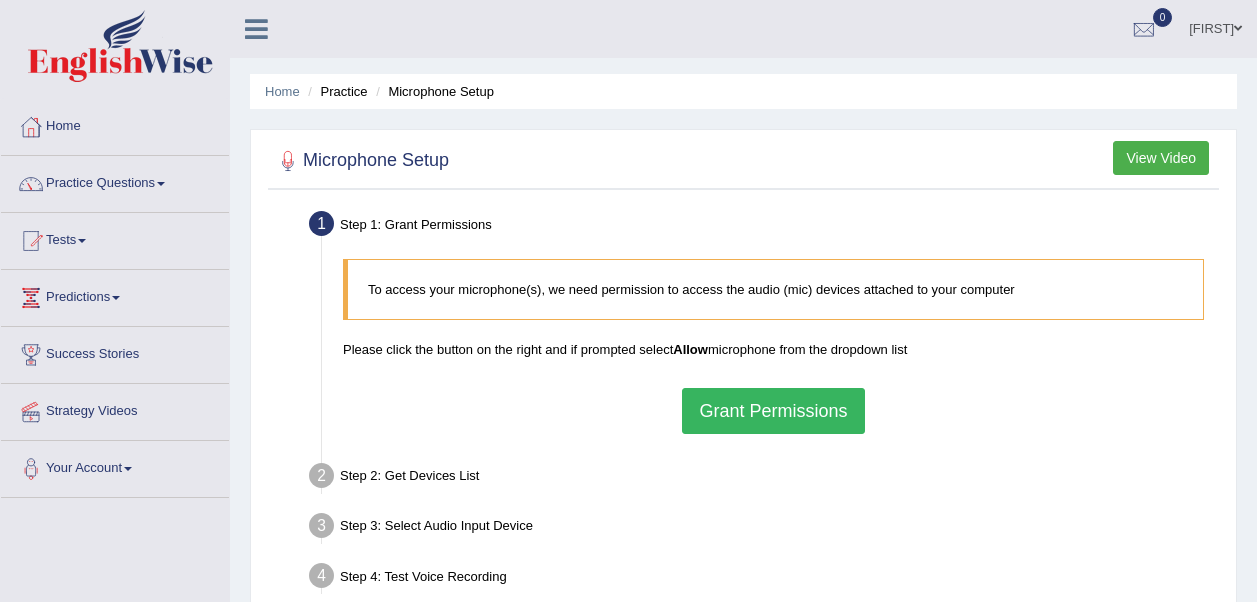 scroll, scrollTop: 0, scrollLeft: 0, axis: both 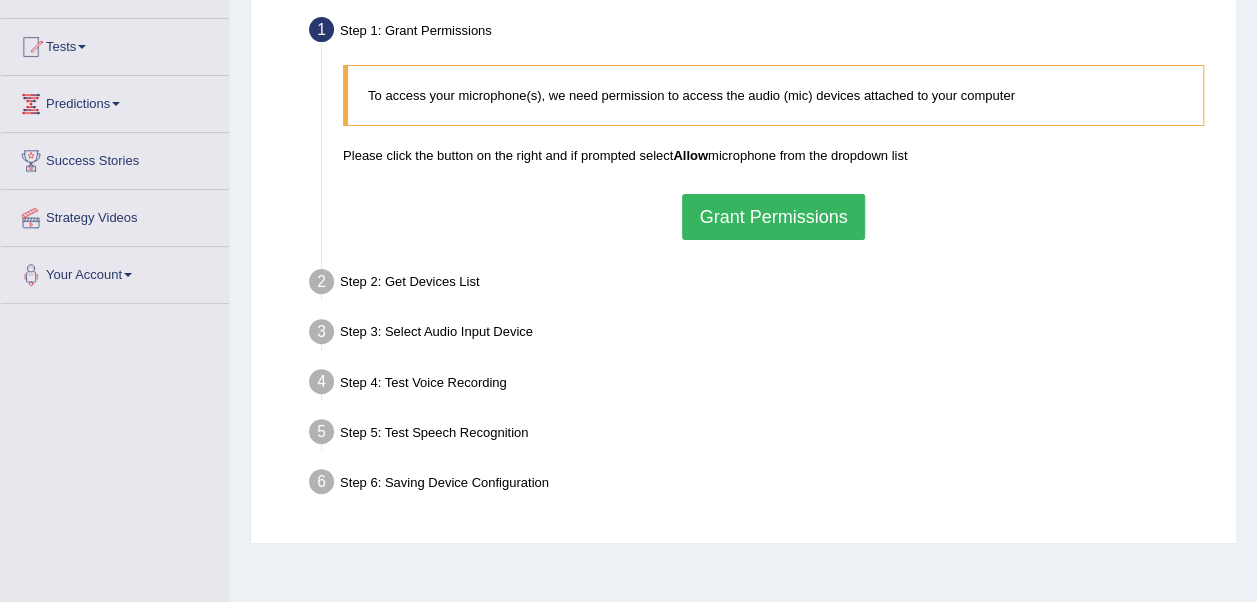 click on "Grant Permissions" at bounding box center [773, 217] 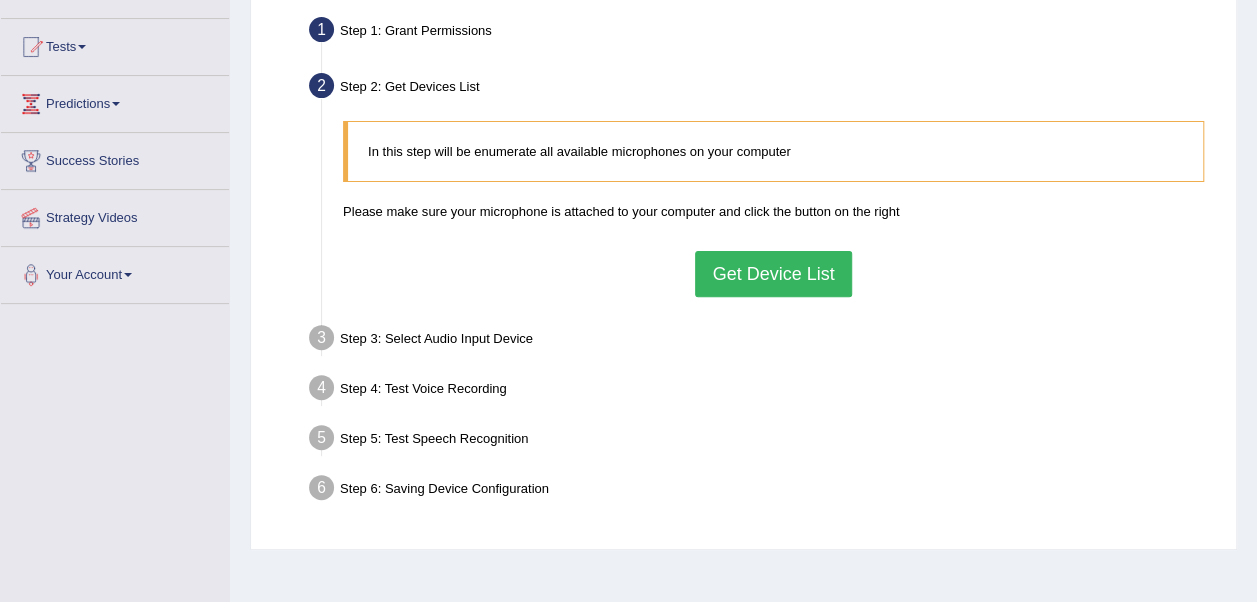 click on "Get Device List" at bounding box center [773, 274] 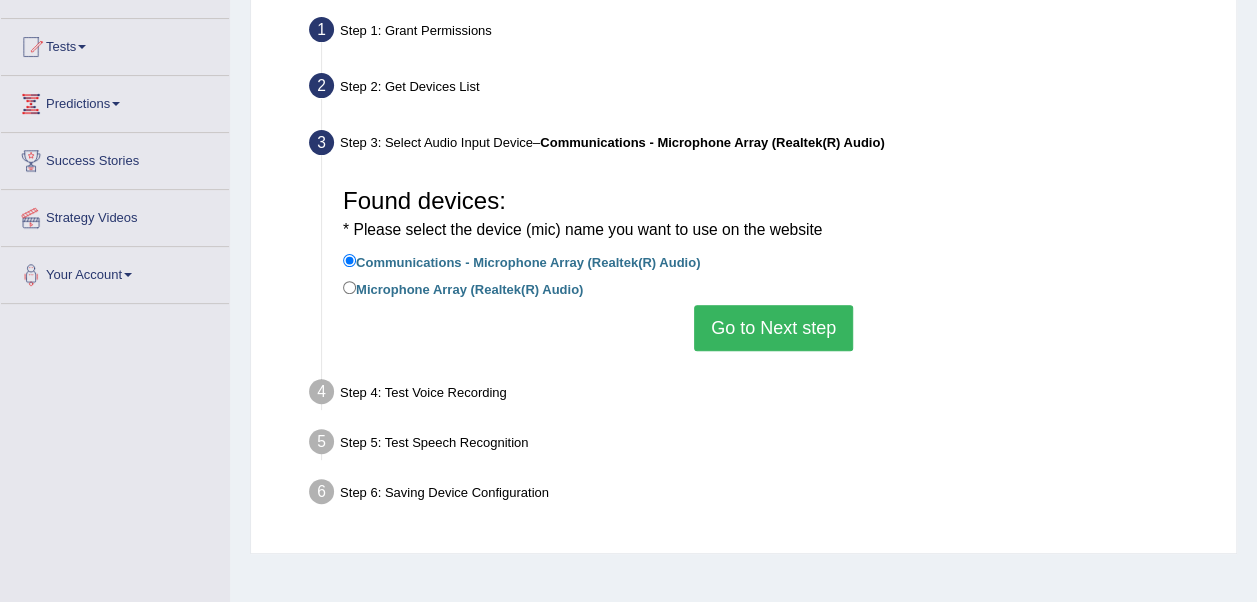 click on "Go to Next step" at bounding box center (773, 328) 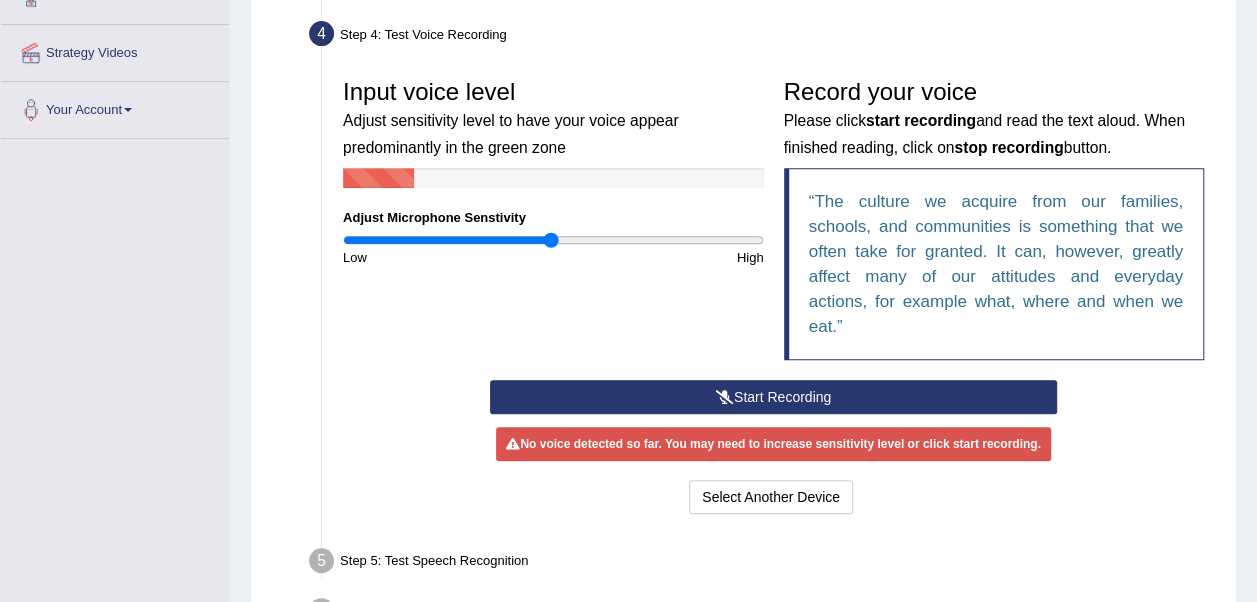 scroll, scrollTop: 362, scrollLeft: 0, axis: vertical 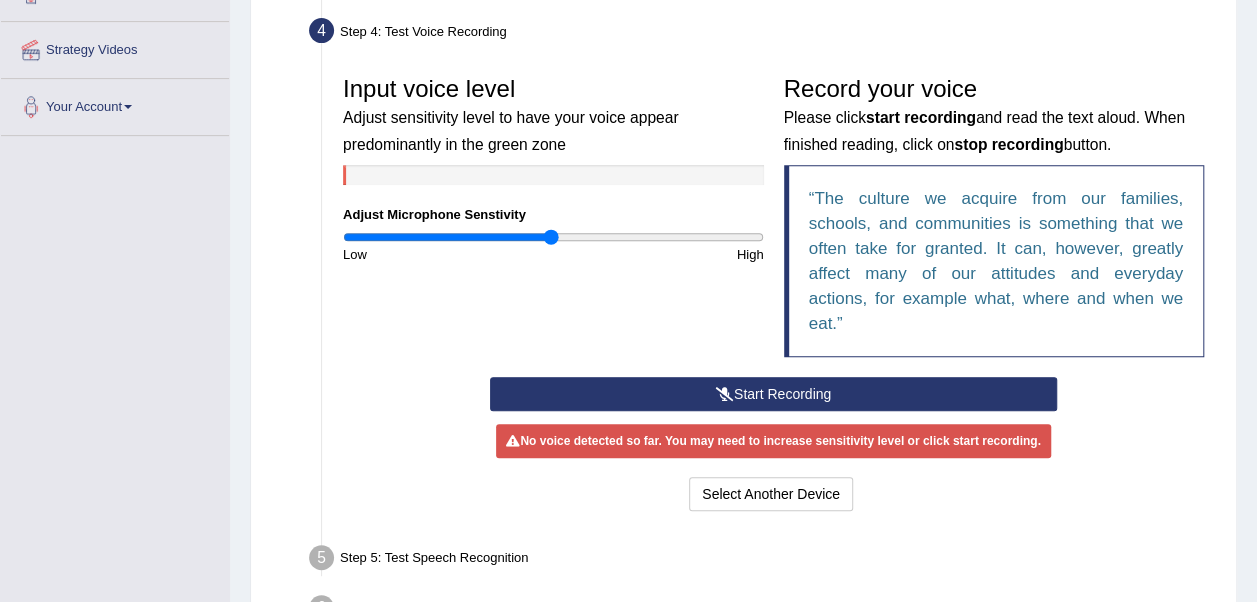 click on "Start Recording" at bounding box center (773, 394) 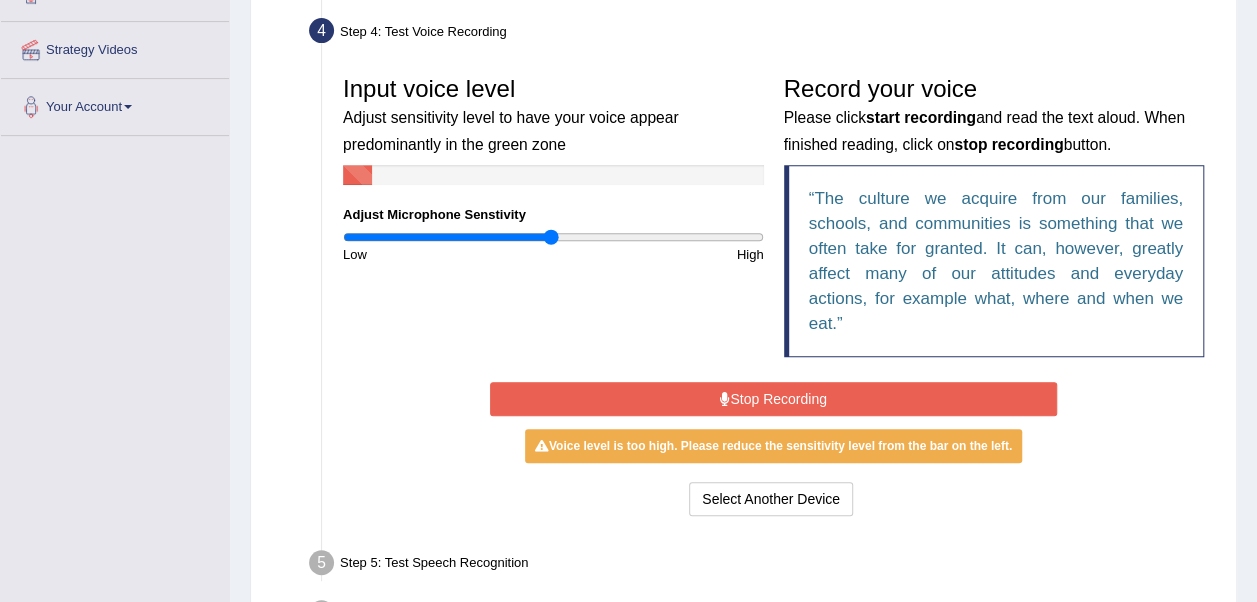 click on "Stop Recording" at bounding box center (773, 399) 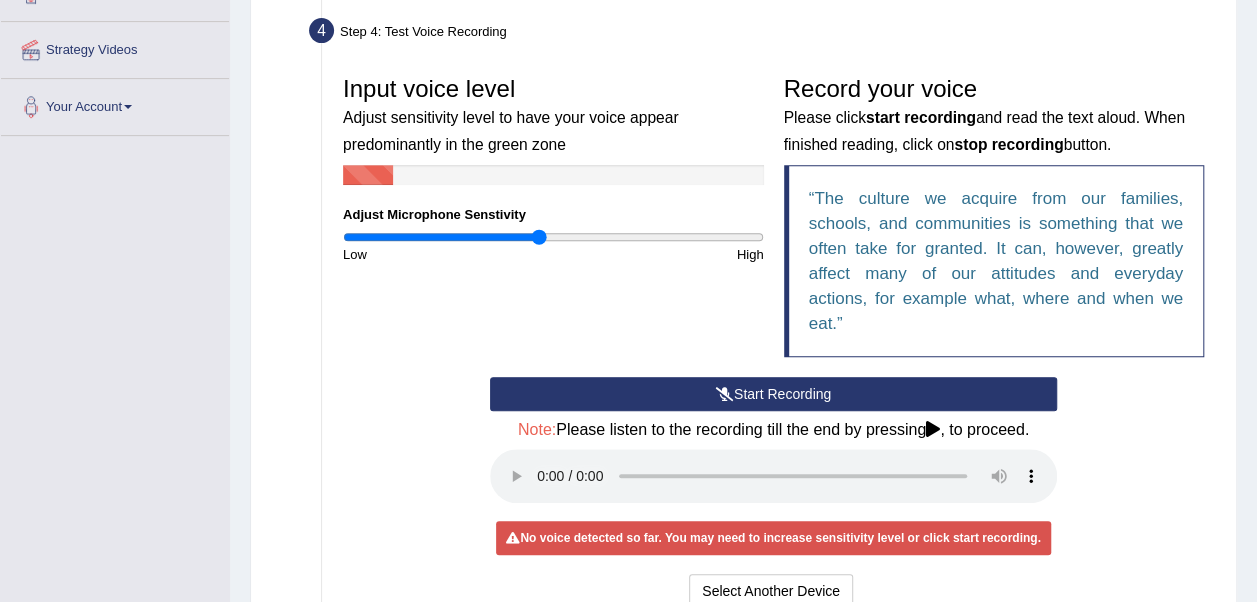 type on "0.94" 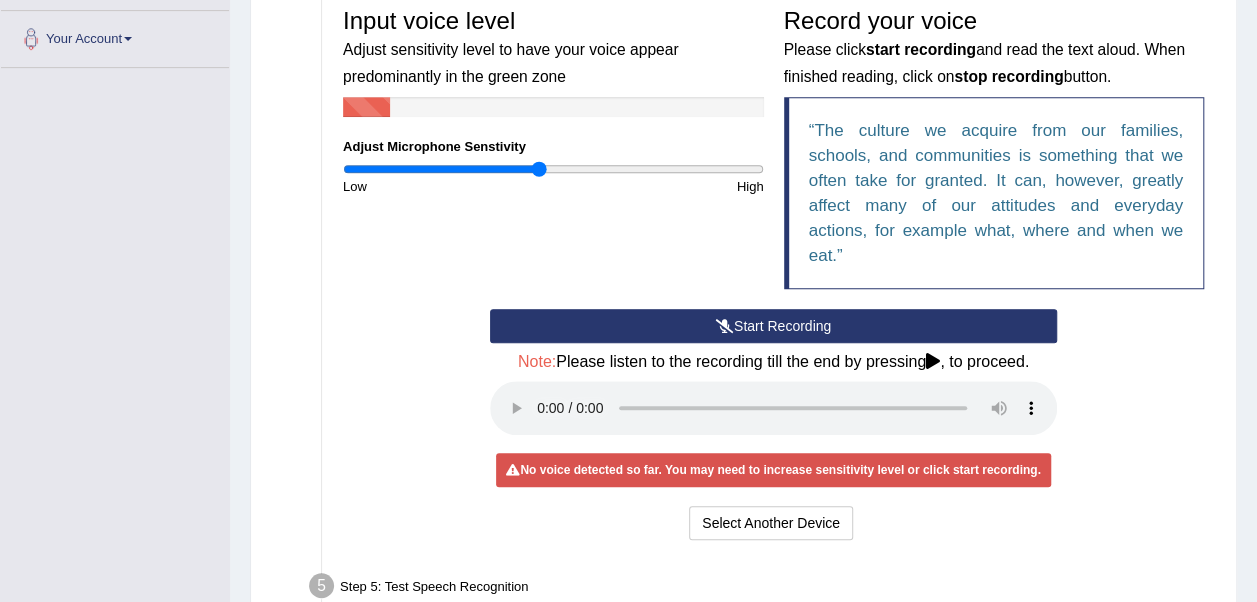 scroll, scrollTop: 479, scrollLeft: 0, axis: vertical 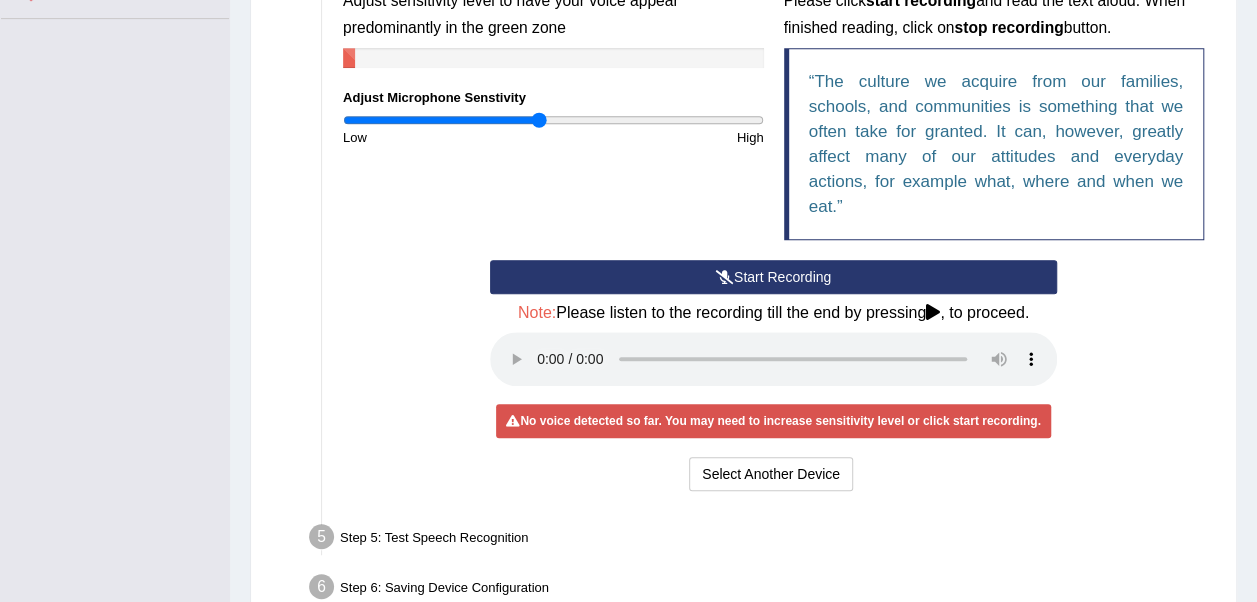 click on "Start Recording" at bounding box center (773, 277) 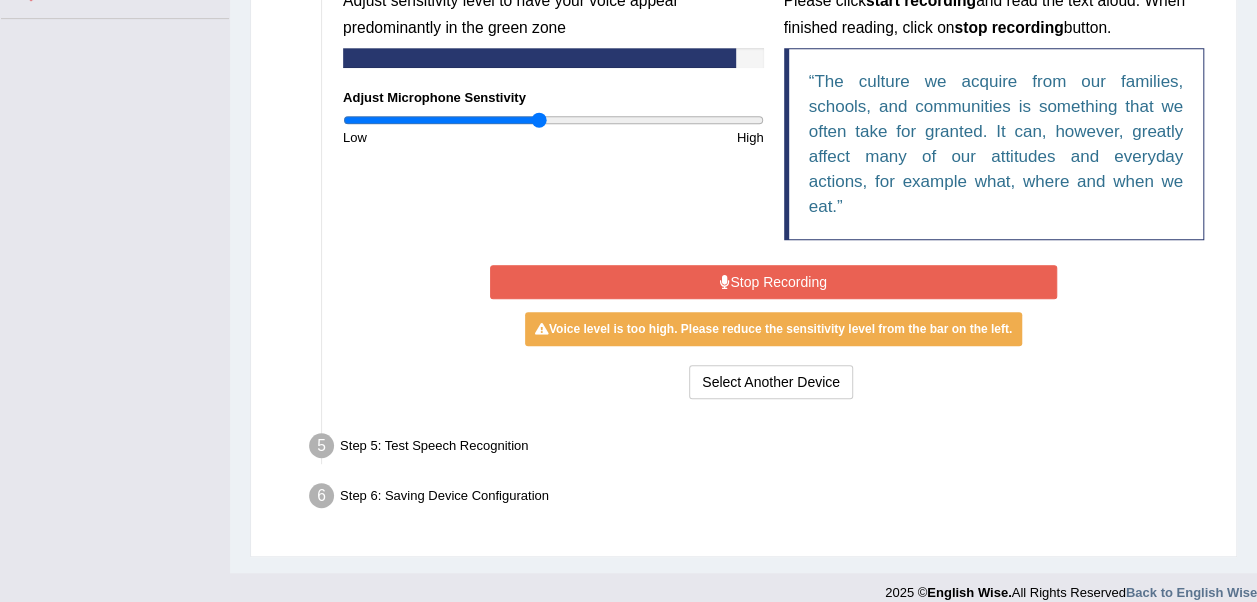 click on "Stop Recording" at bounding box center [773, 282] 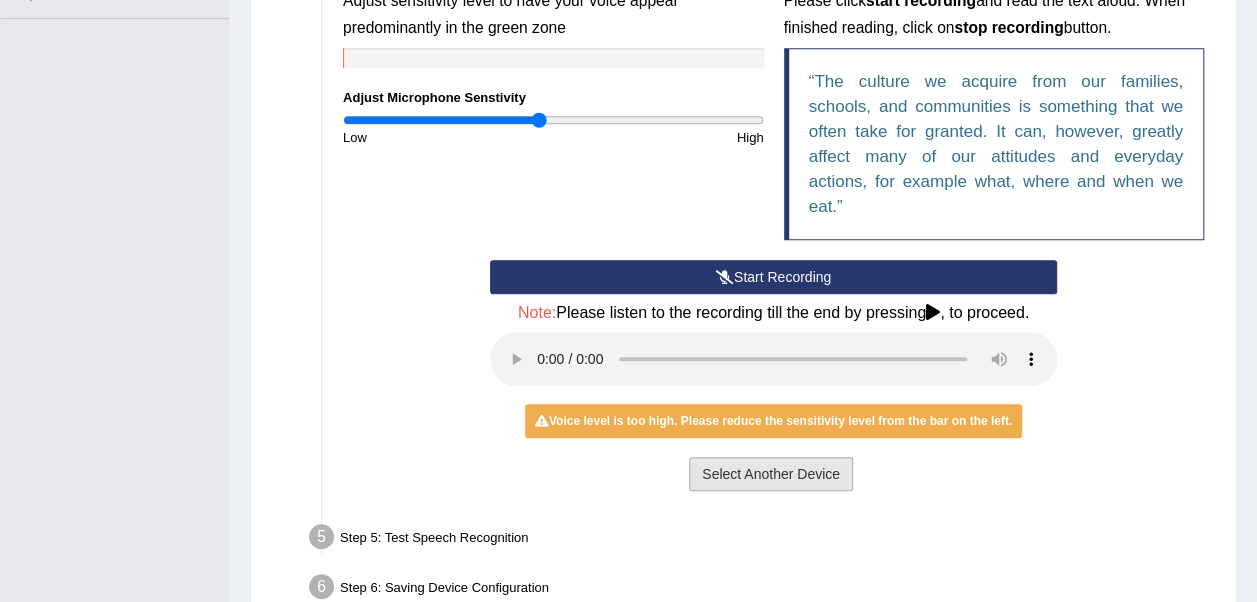 click on "Select Another Device" at bounding box center (771, 474) 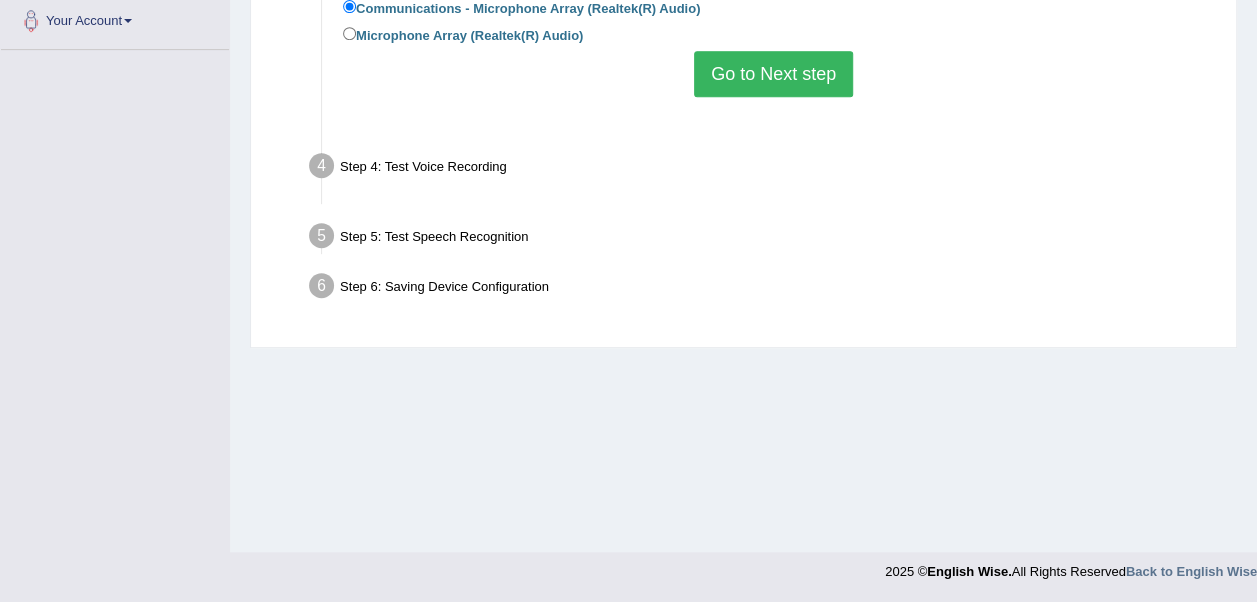 scroll, scrollTop: 448, scrollLeft: 0, axis: vertical 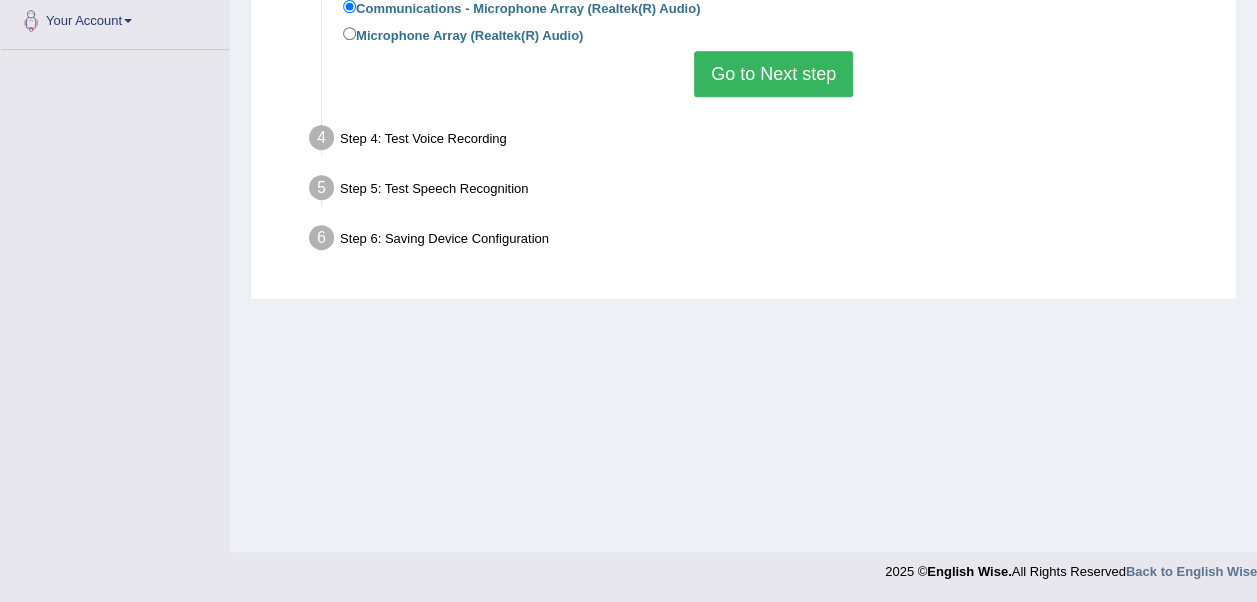 click on "Microphone Array (Realtek(R) Audio)" at bounding box center [463, 34] 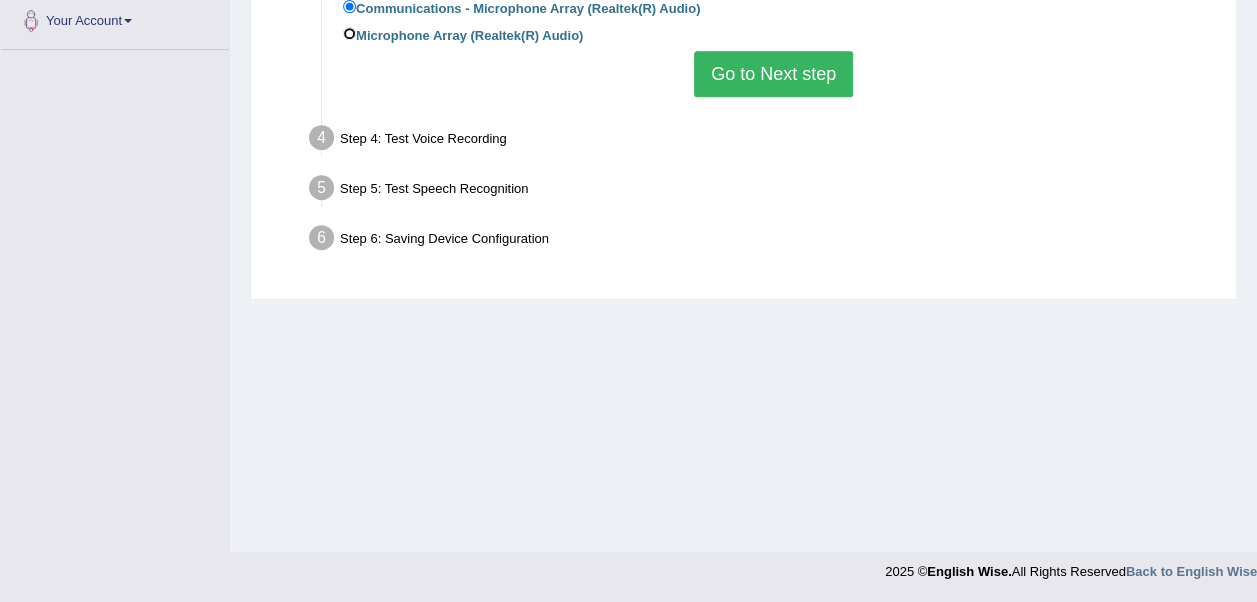 click on "Microphone Array (Realtek(R) Audio)" at bounding box center (349, 33) 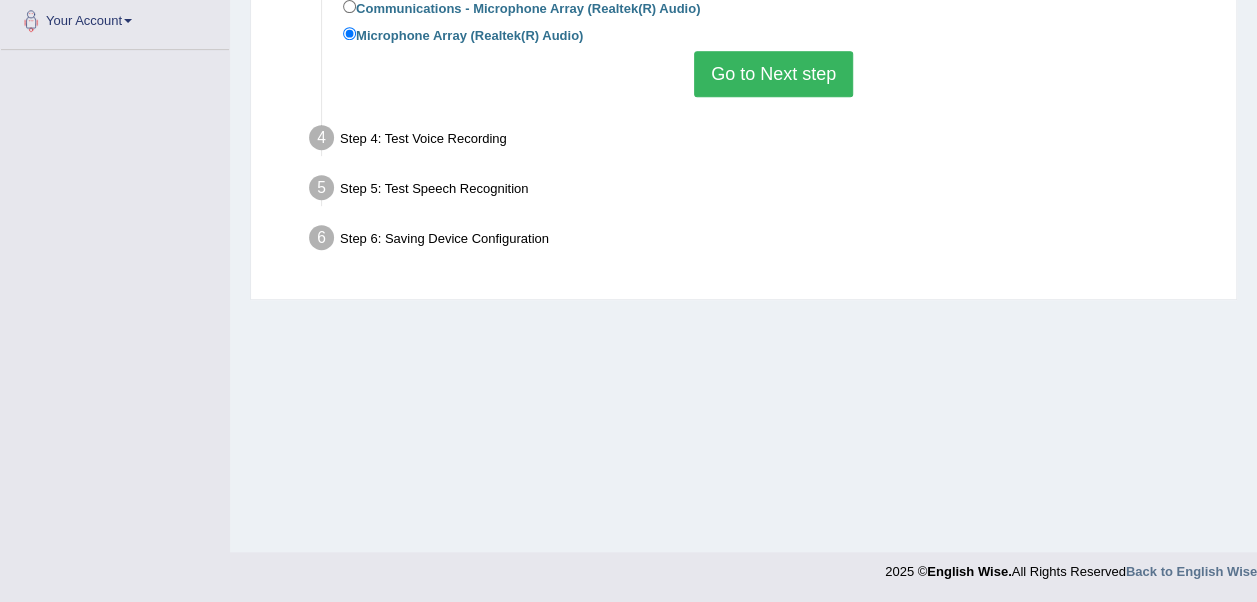 click on "Go to Next step" at bounding box center (773, 74) 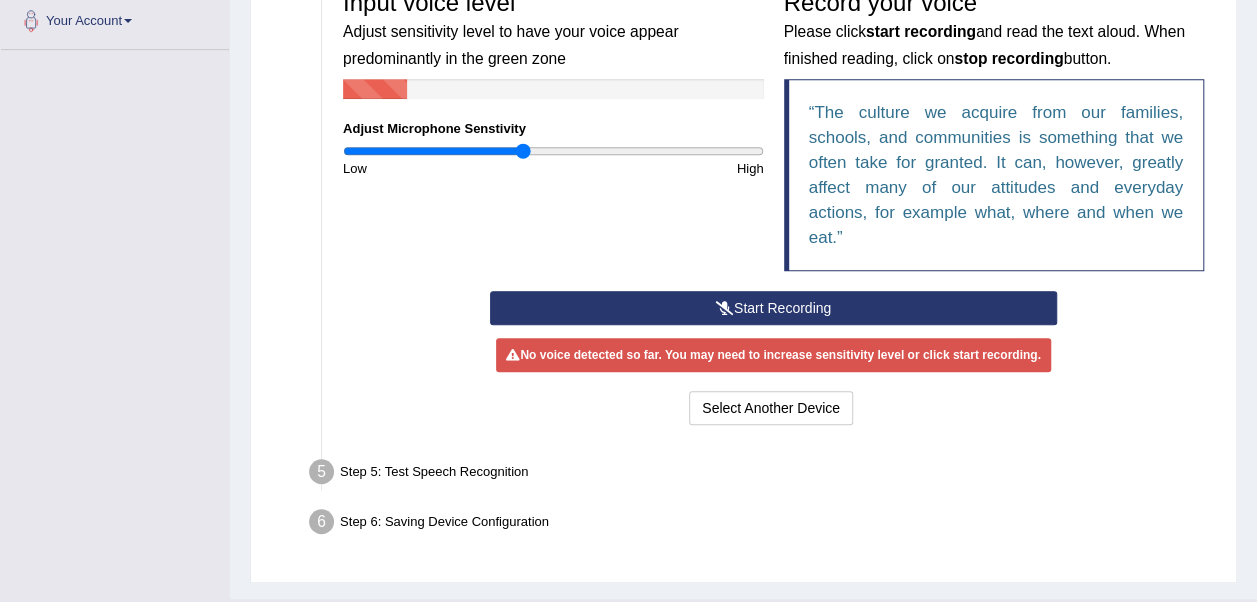type on "0.86" 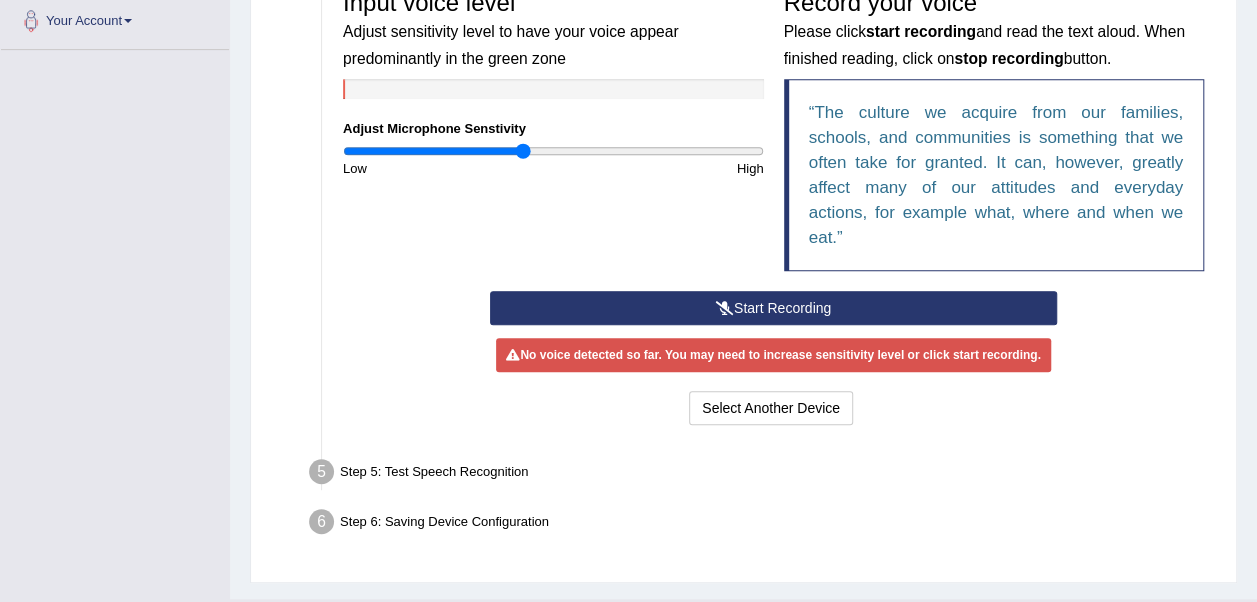click on "Start Recording" at bounding box center [773, 308] 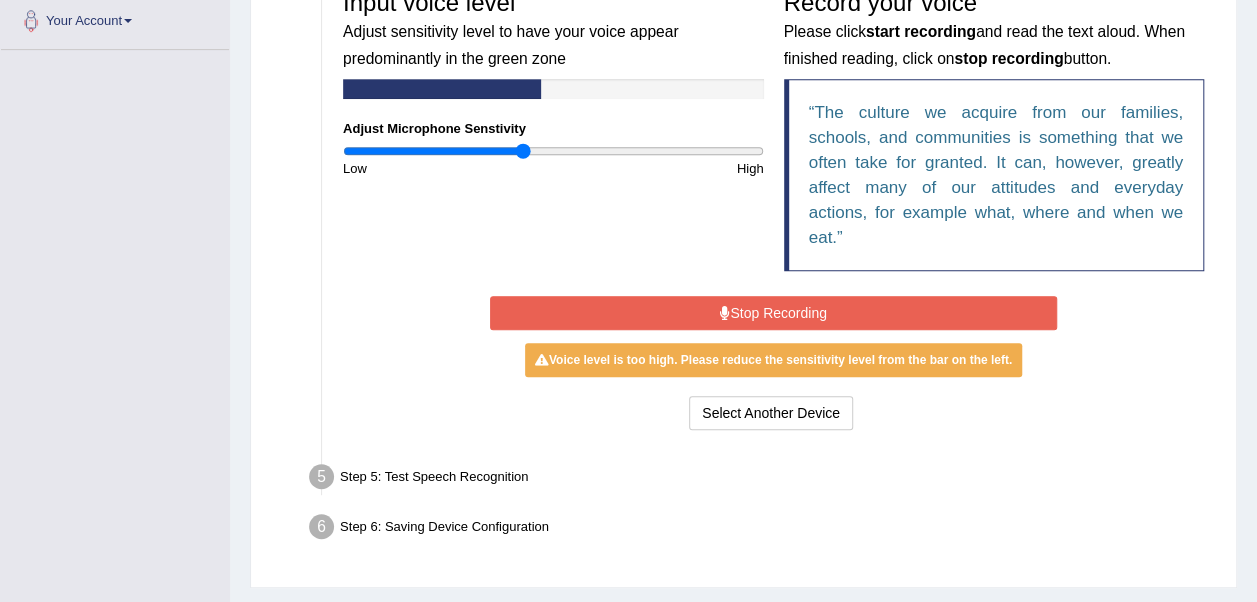 click on "Stop Recording" at bounding box center [773, 313] 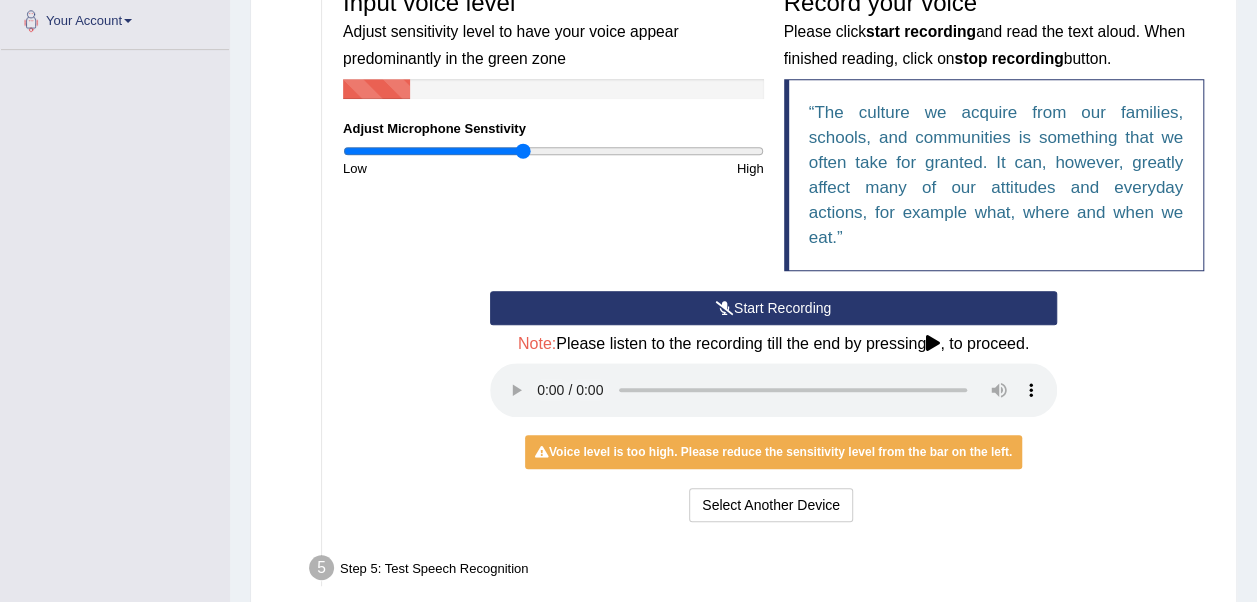 click at bounding box center [553, 151] 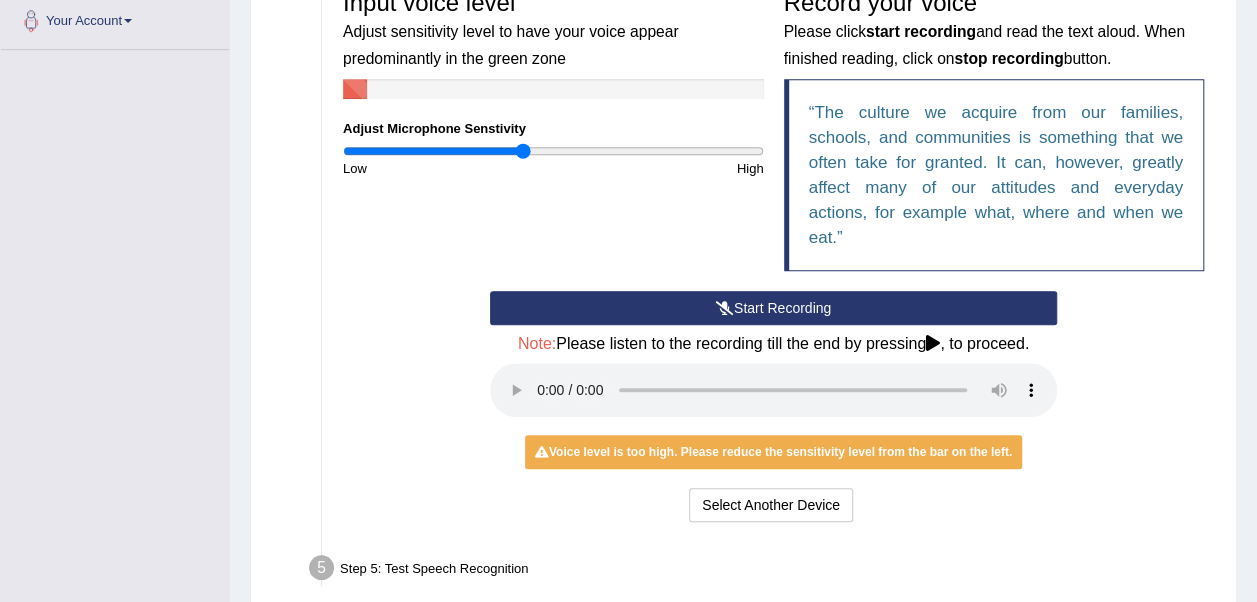 click on "Start Recording" at bounding box center (773, 308) 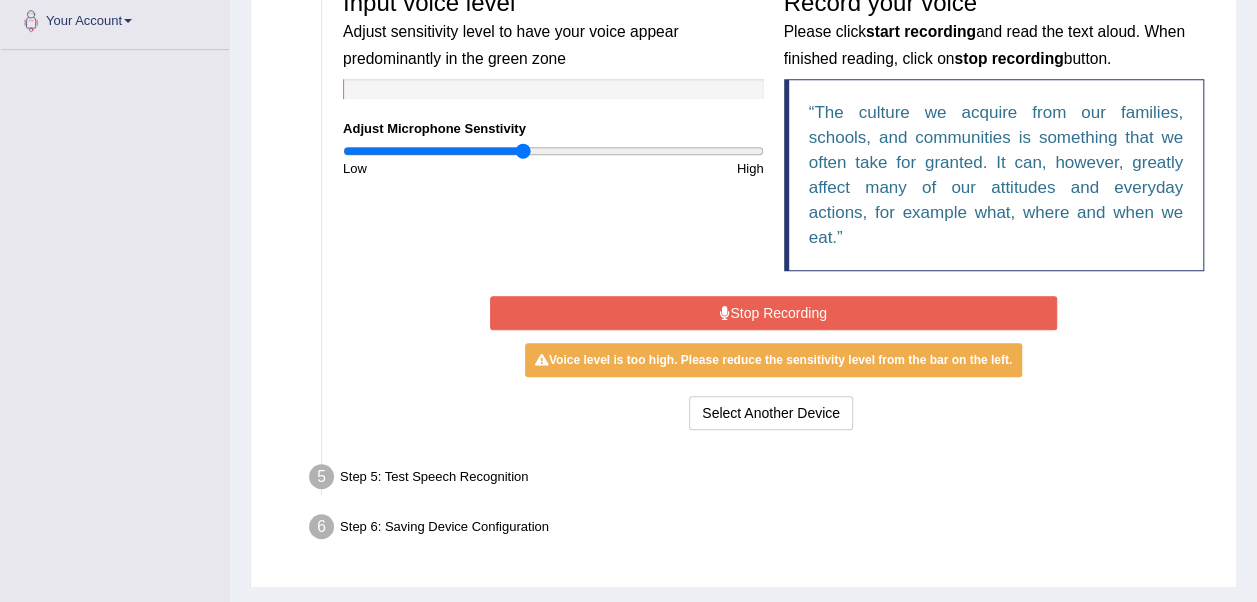 click on "Stop Recording" at bounding box center (773, 313) 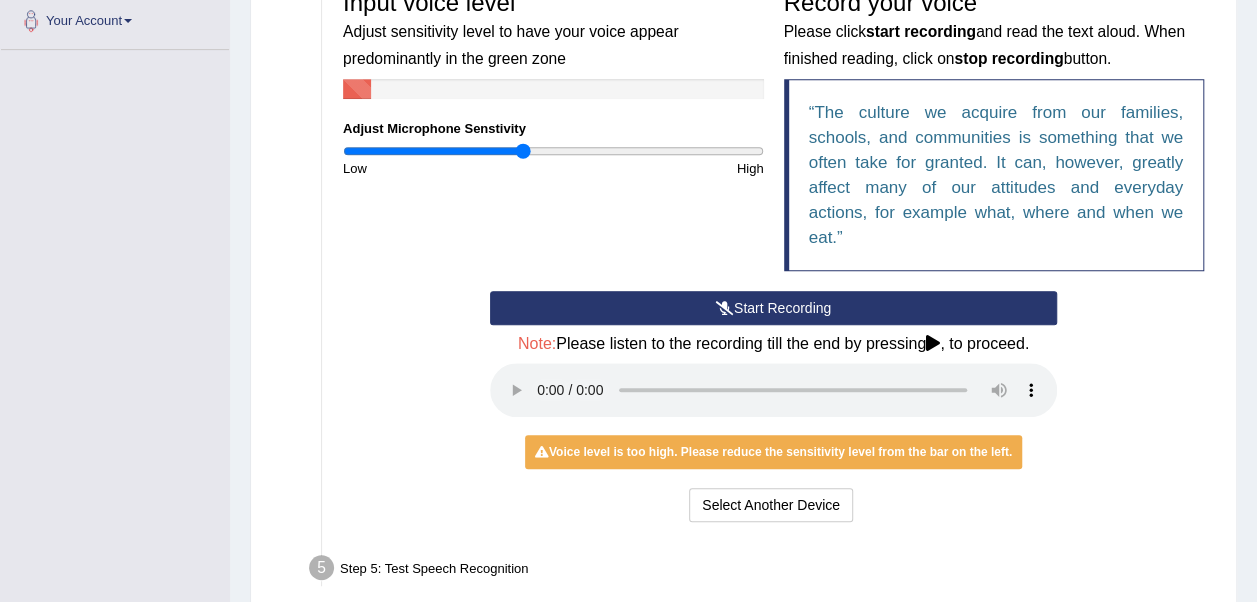 type 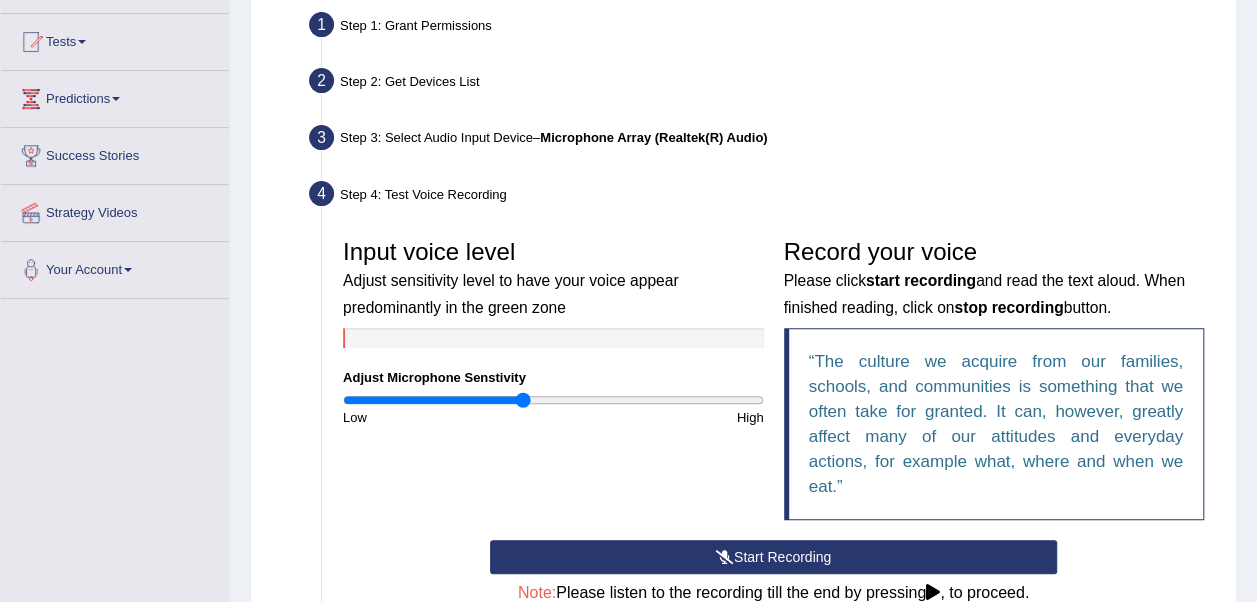 scroll, scrollTop: 194, scrollLeft: 0, axis: vertical 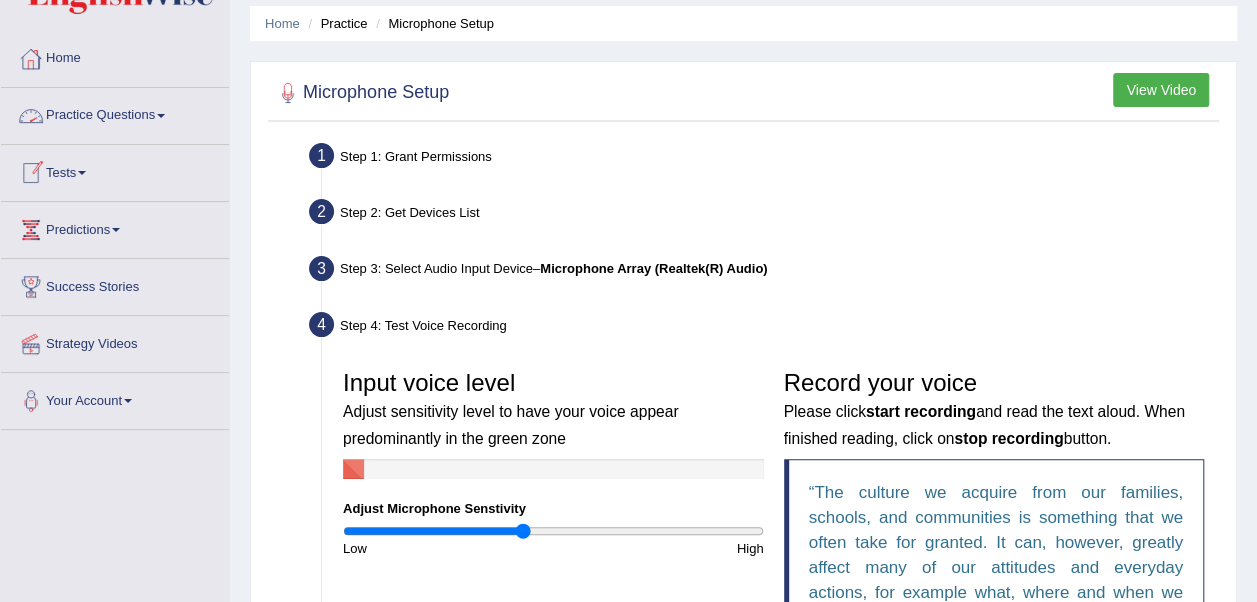 click on "Home" at bounding box center (115, 56) 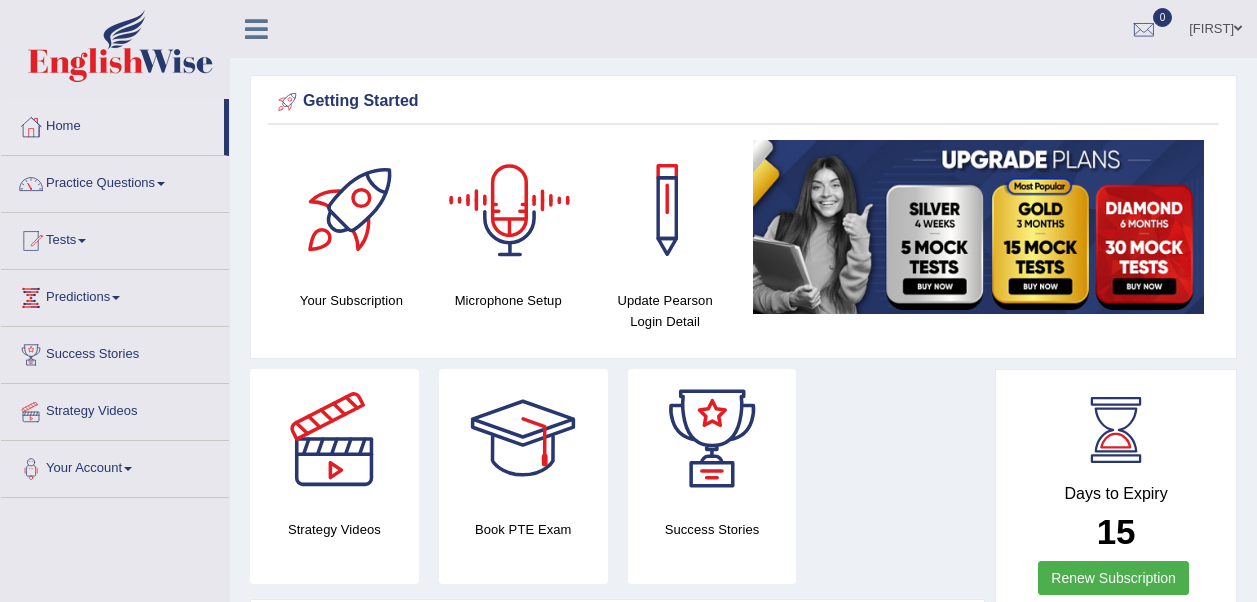 scroll, scrollTop: 0, scrollLeft: 0, axis: both 